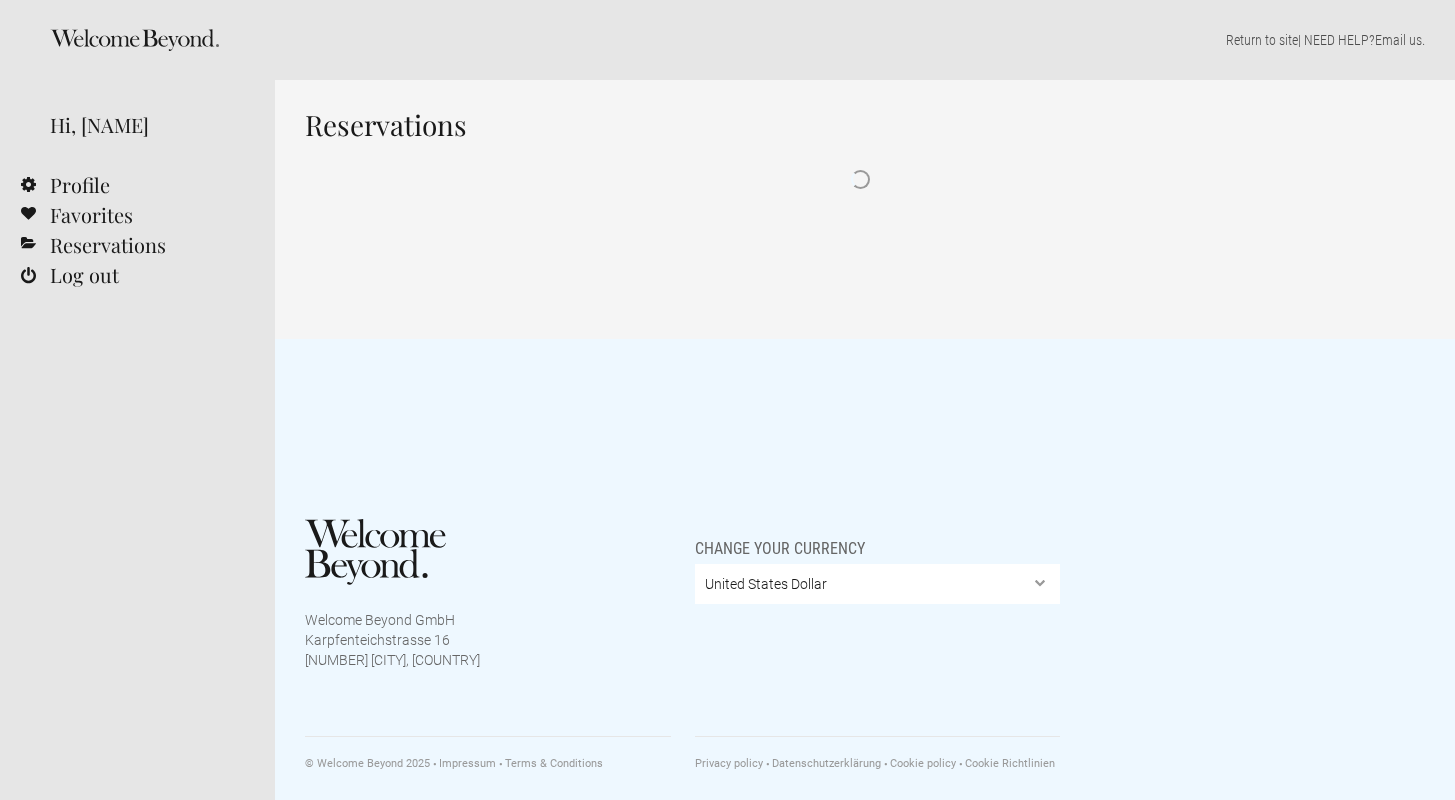 select on "USD" 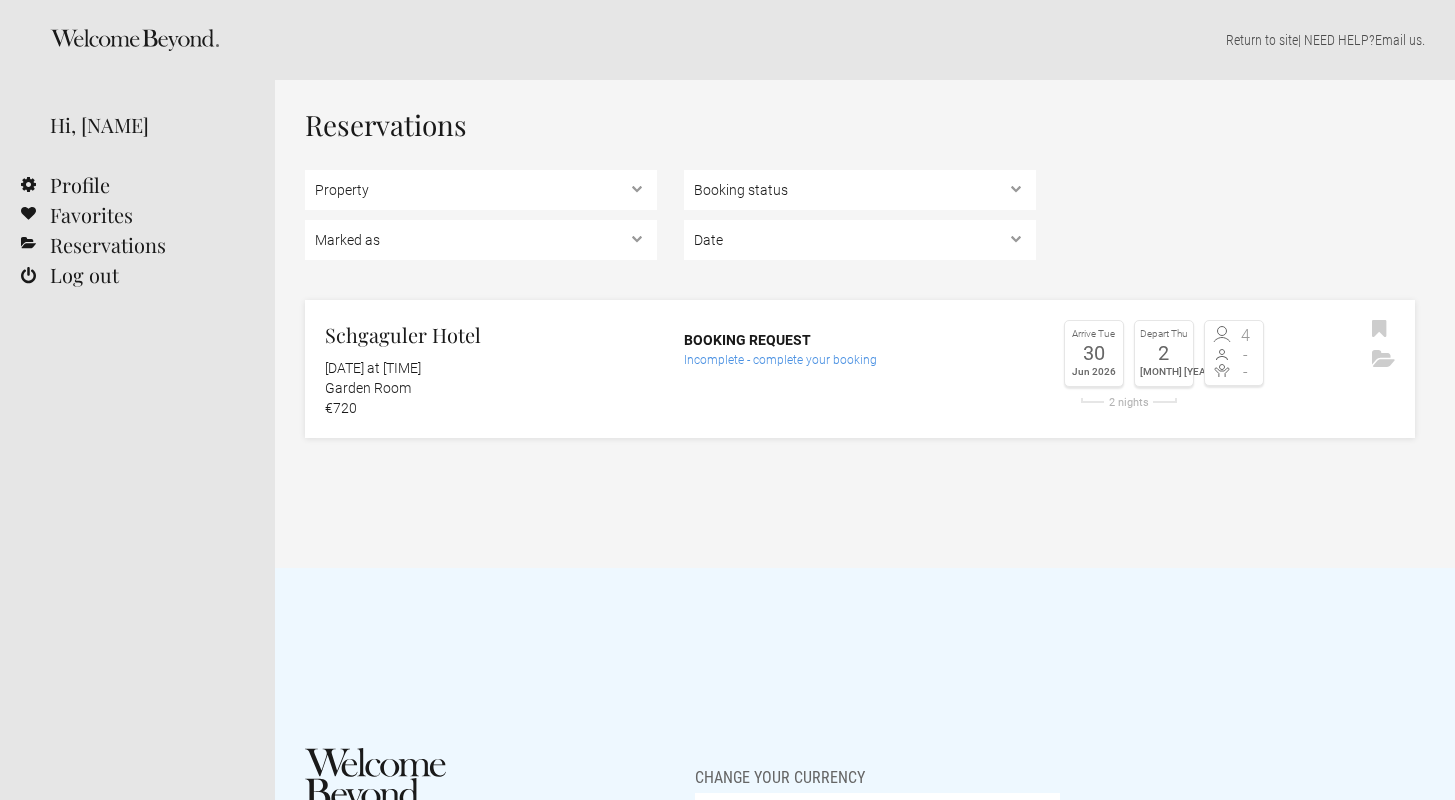 click on "Incomplete - complete your booking" at bounding box center [860, 360] 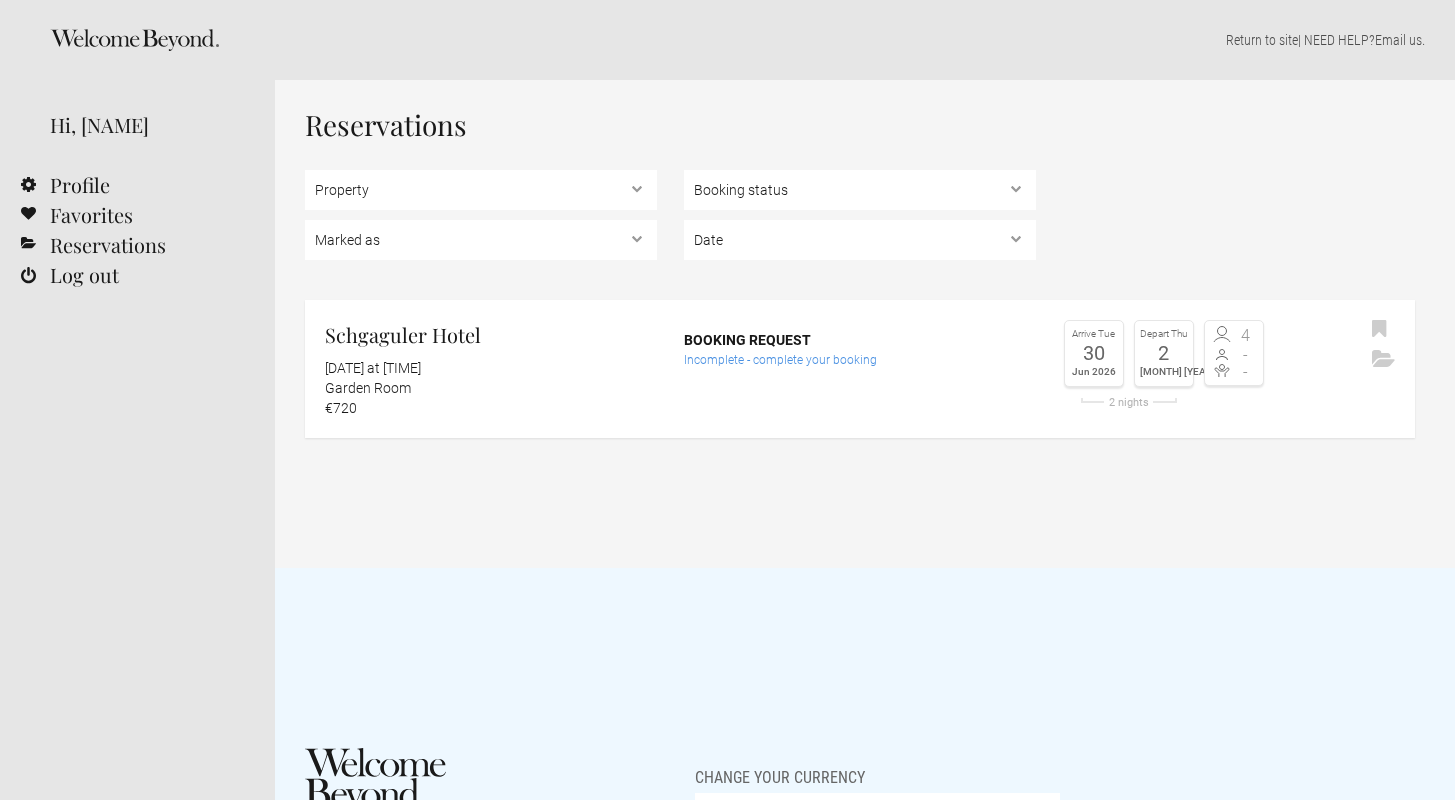 click on "Reservations
Property
Schgaguler Hotel
Booking status
Pending bookings , Confirmed bookings , Unsuccessful bookings
Marked as
Unread , Action Required , Bookmarked , Archived
Date
Upcoming , In the past
Schgaguler Hotel
7 August 2025 at 10:33
Garden Room
€720
Booking request
Incomplete - complete your booking
Arrive Tue" at bounding box center [860, 274] 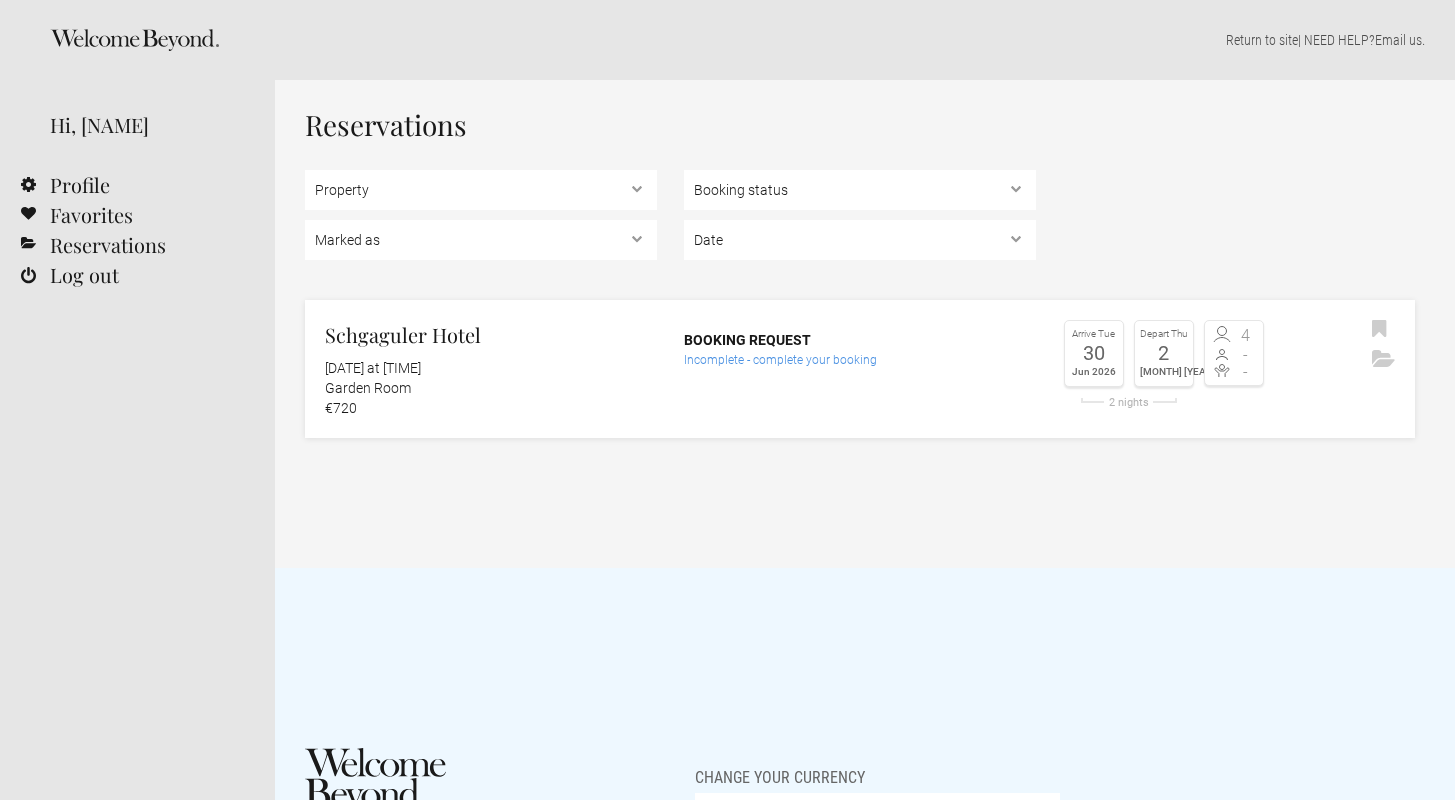 click on "Incomplete - complete your booking" at bounding box center [860, 360] 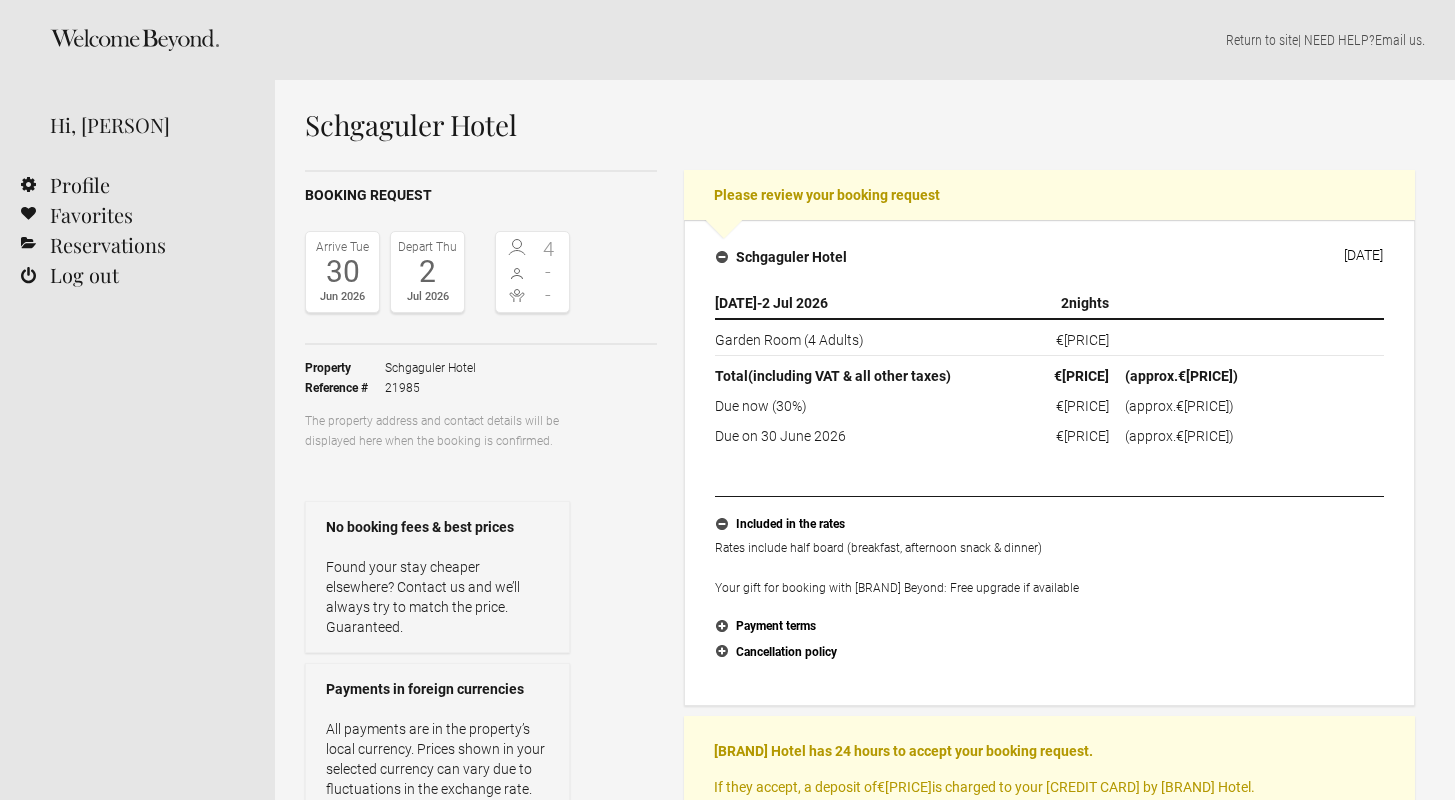select on "USD" 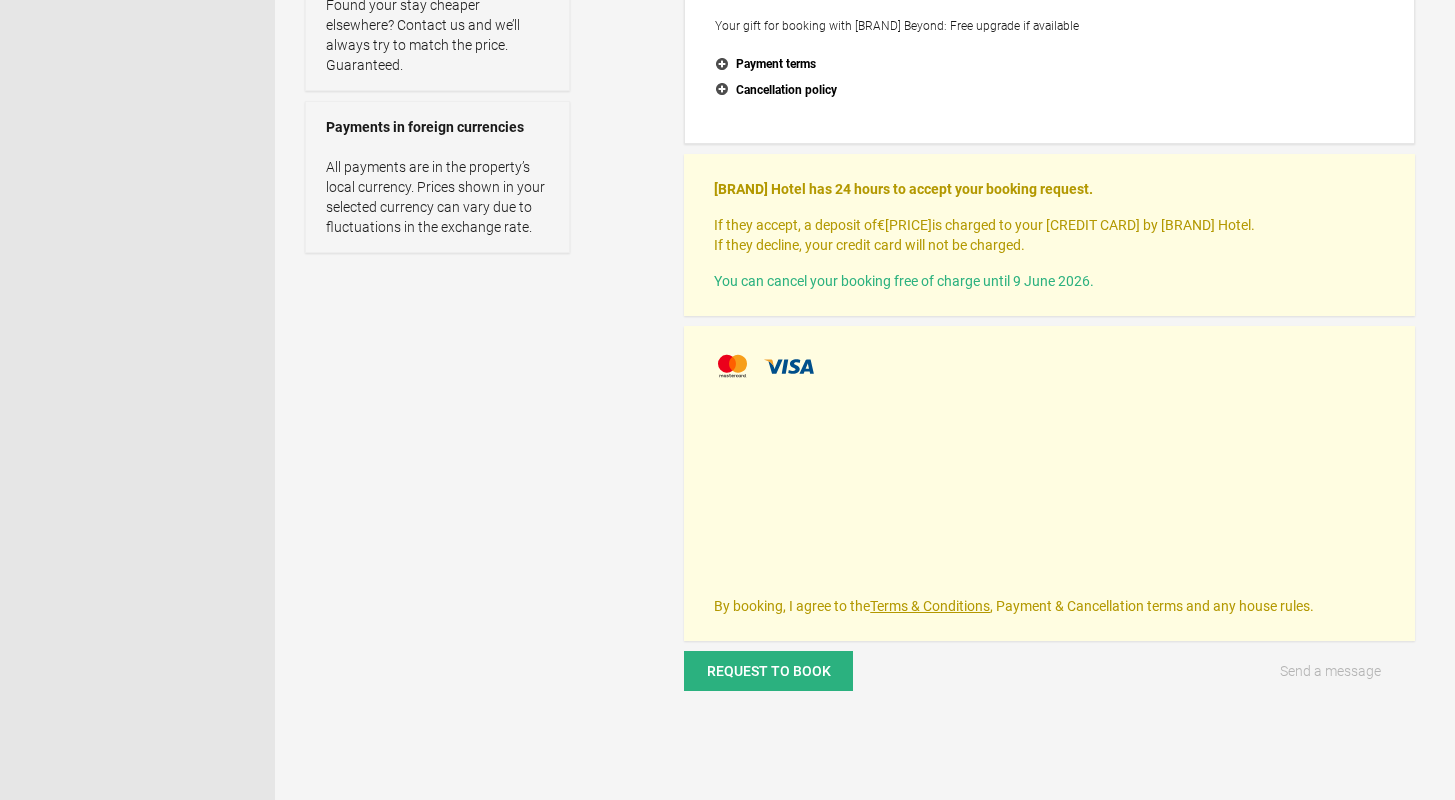 scroll, scrollTop: 564, scrollLeft: 0, axis: vertical 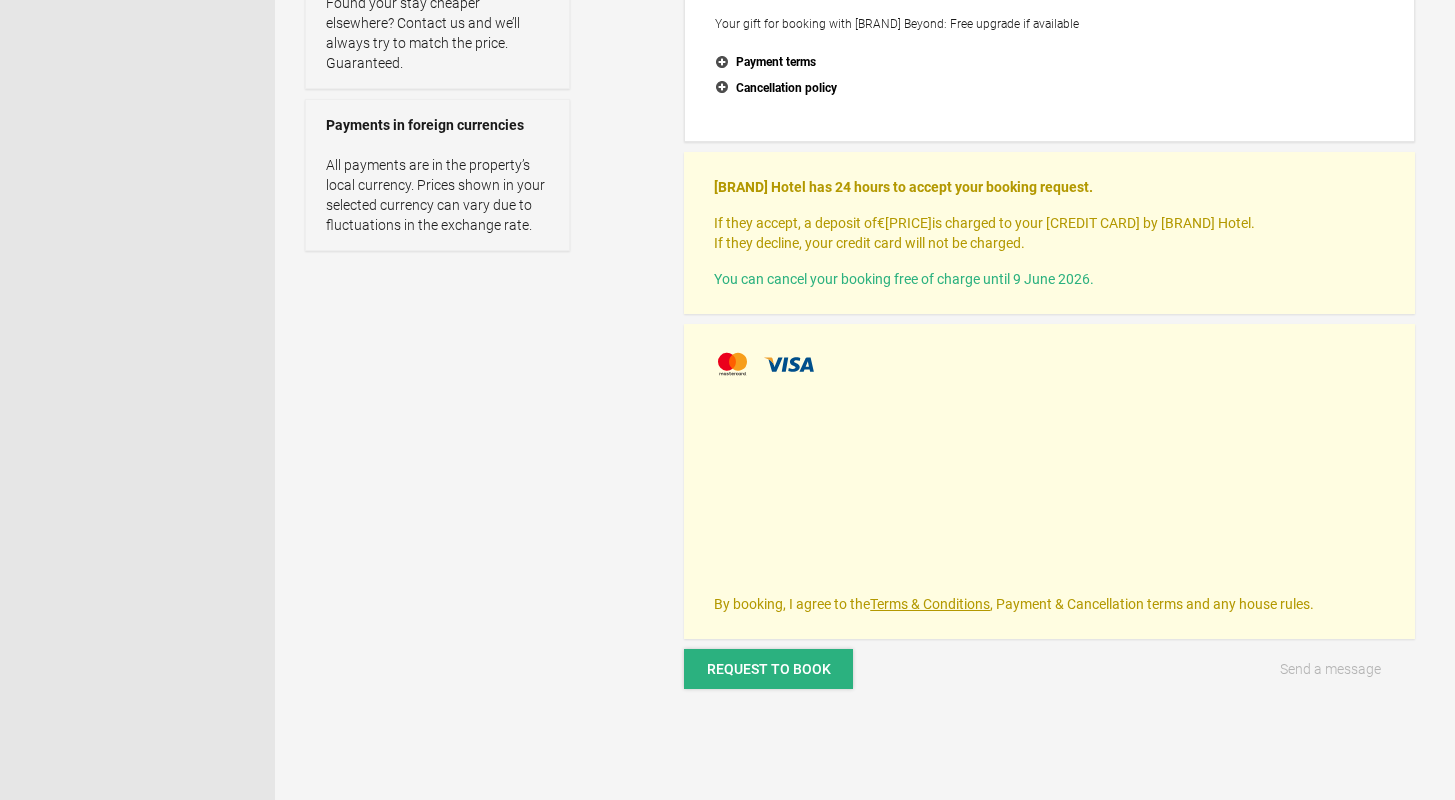 click on "Request to book" at bounding box center (769, 669) 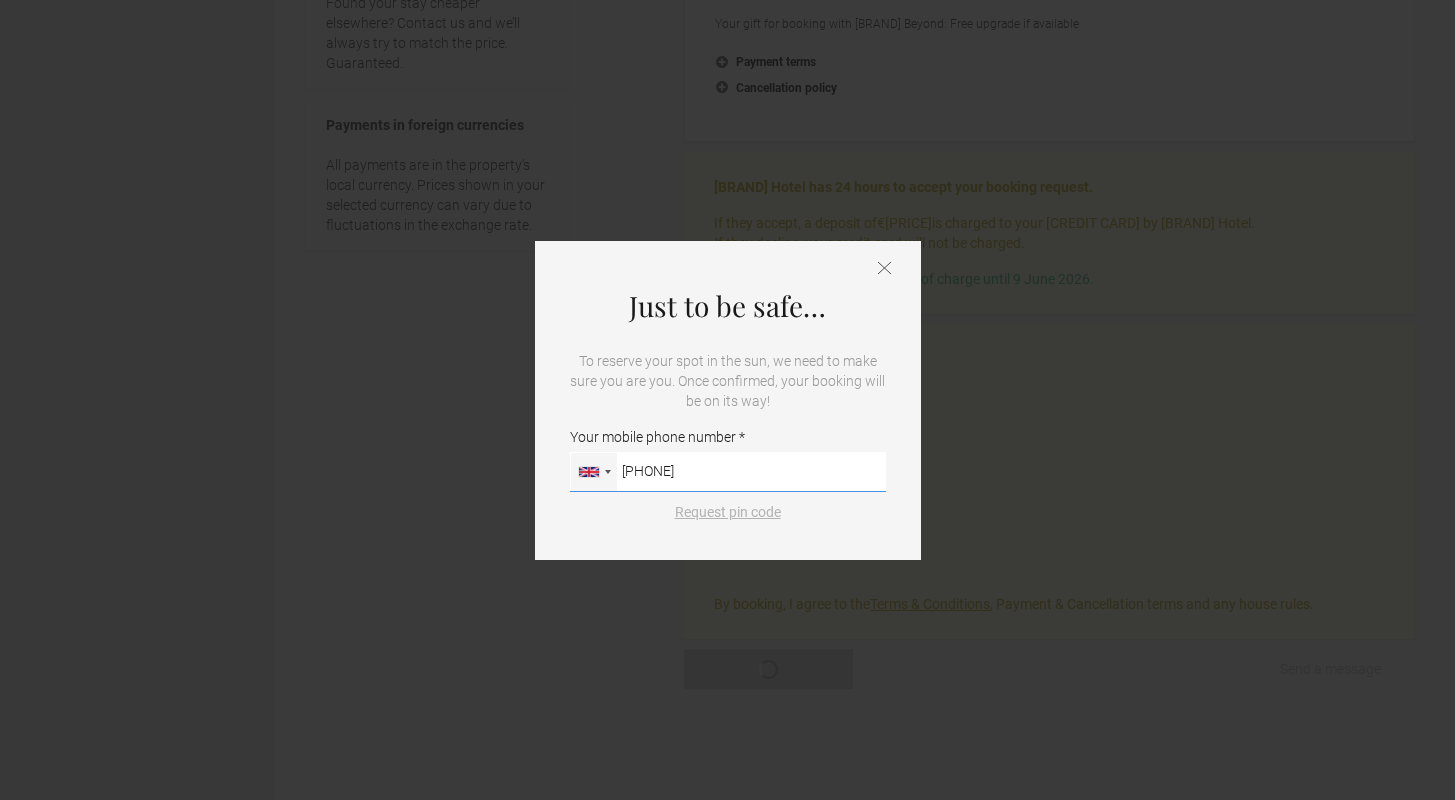 type on "[PHONE]" 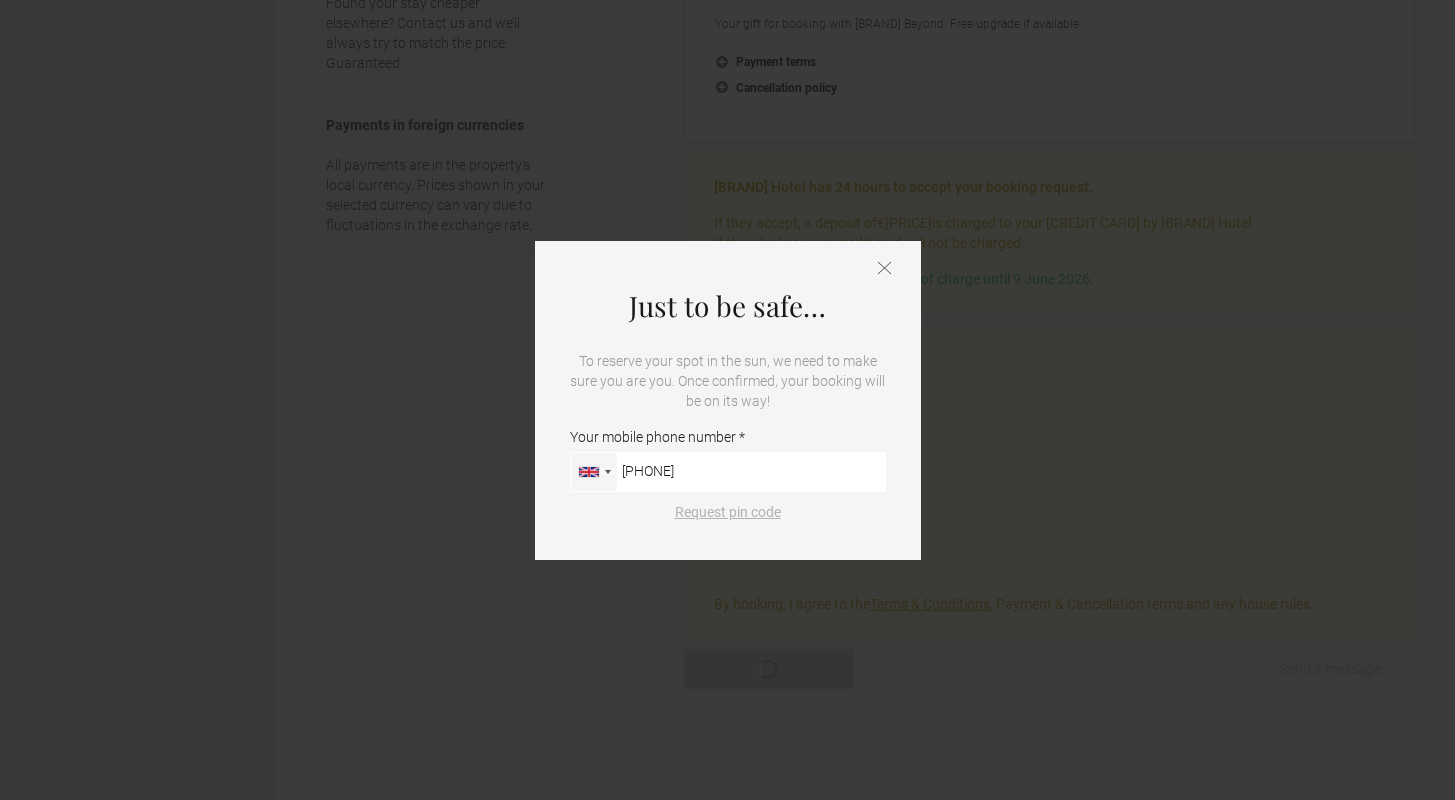 click on "Request pin code" at bounding box center (728, 512) 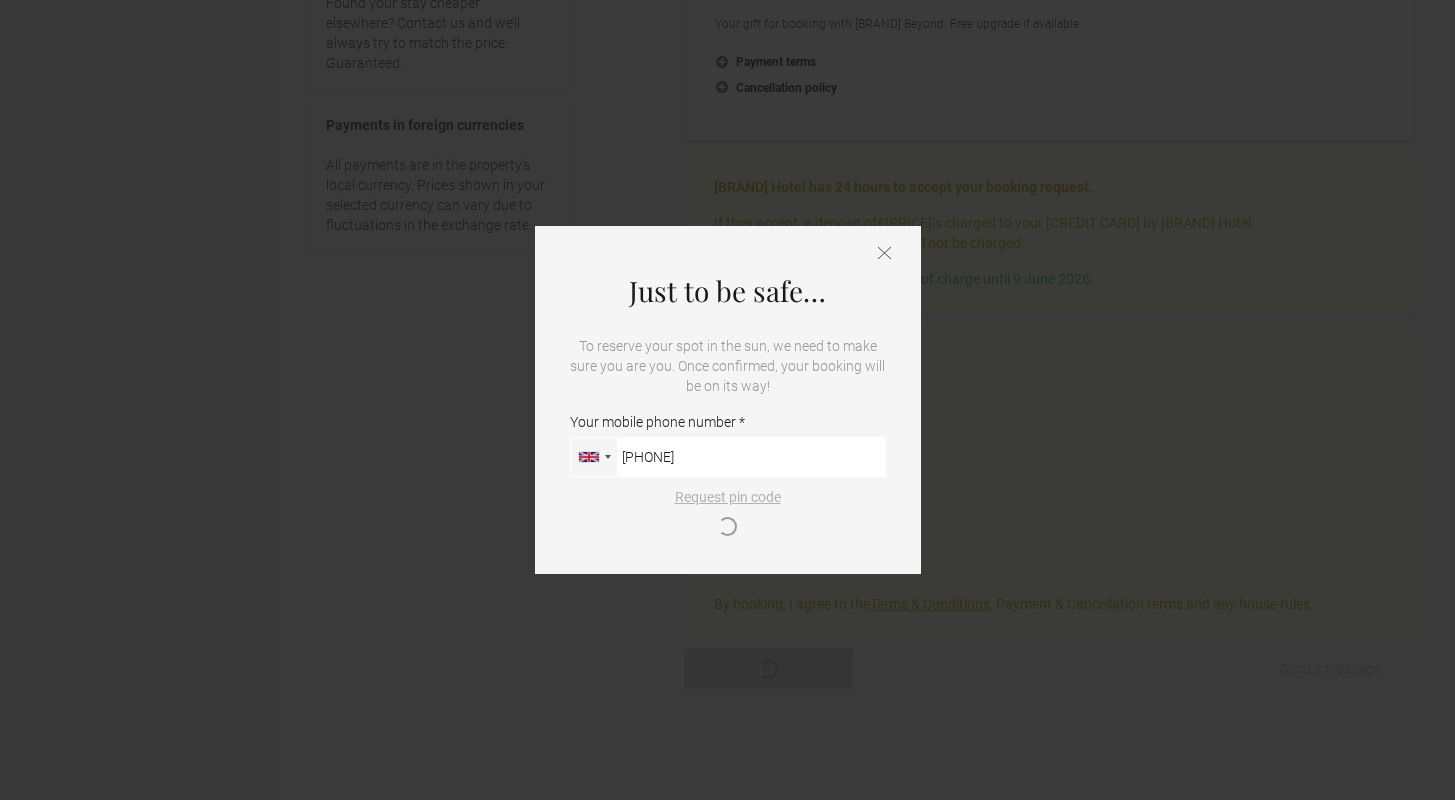type 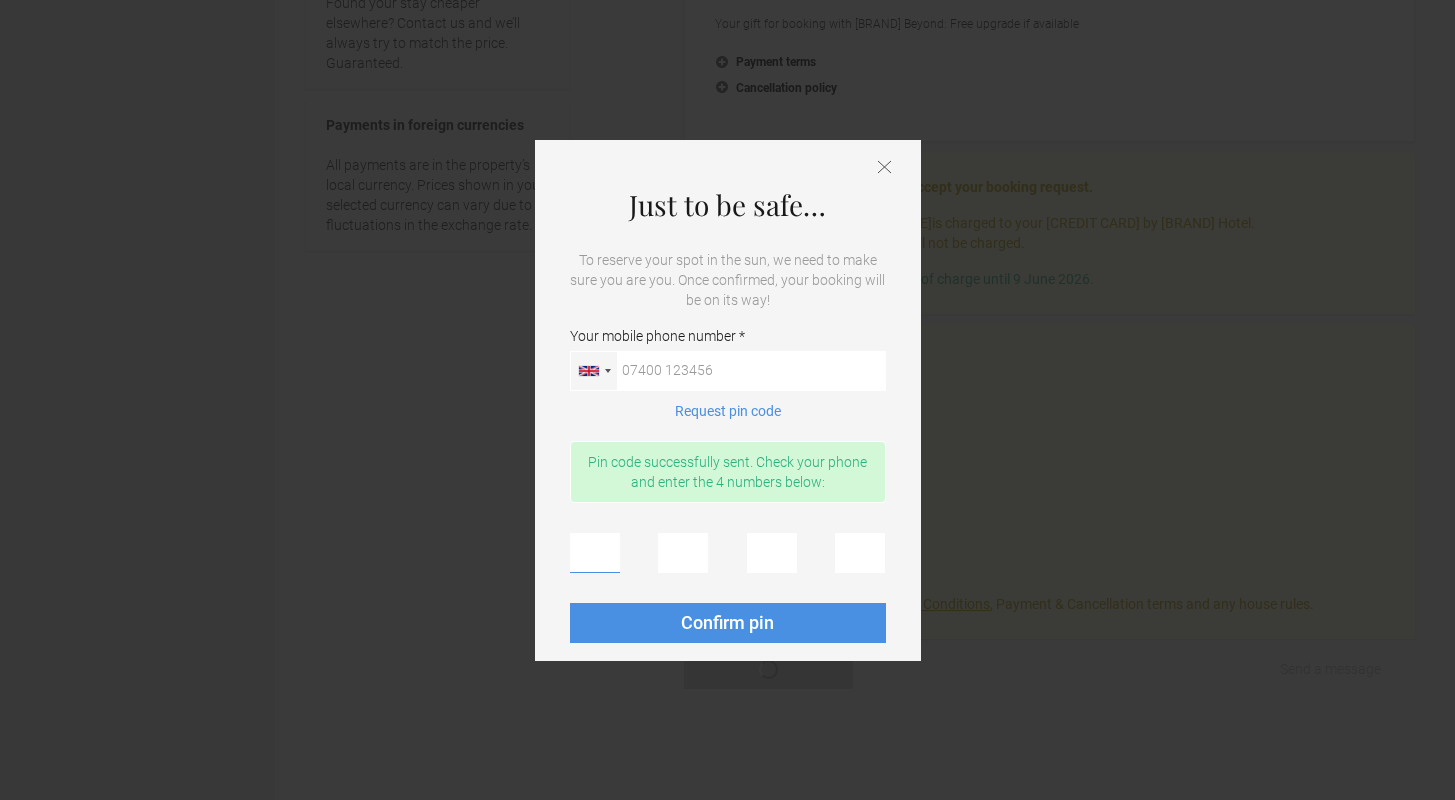 click at bounding box center [595, 553] 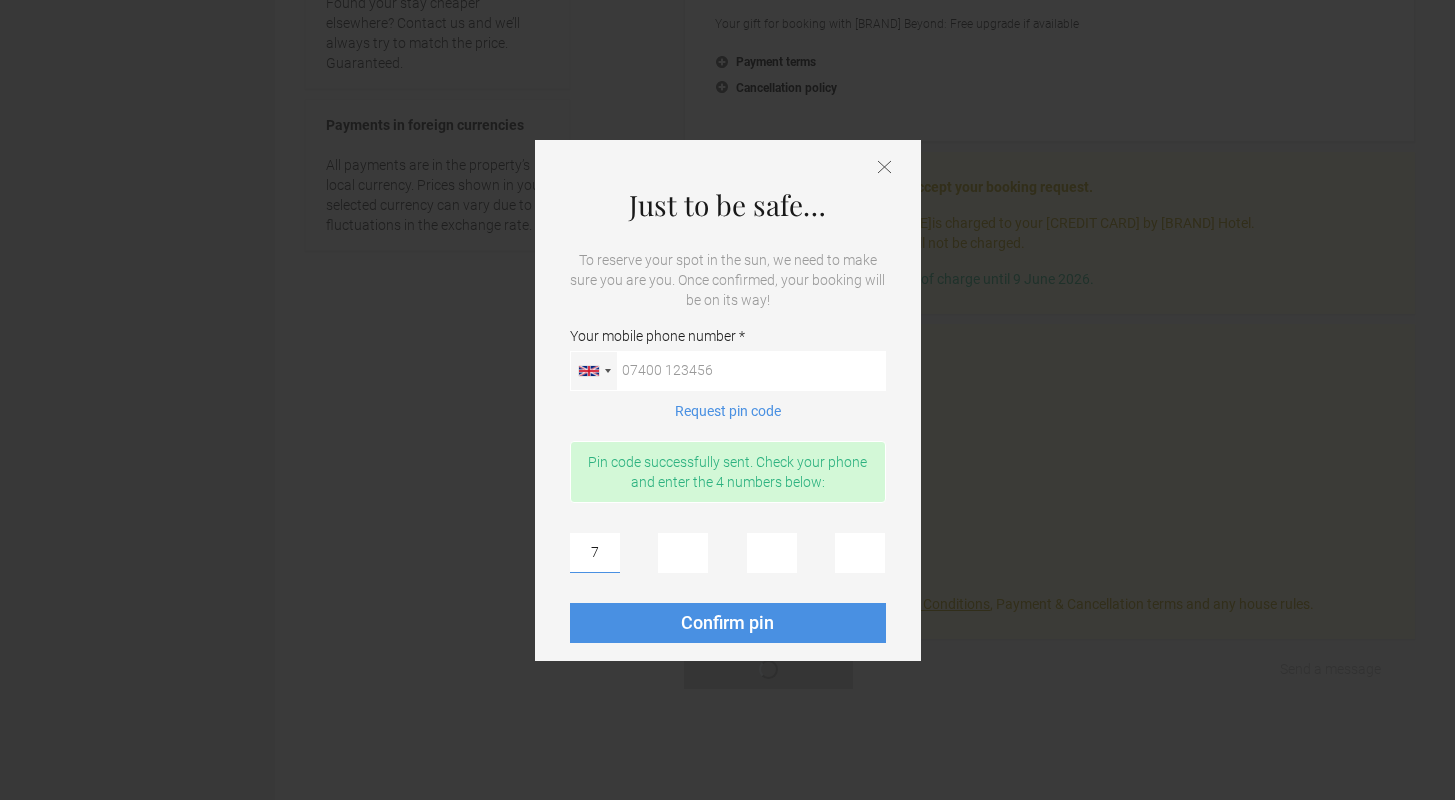 type on "7" 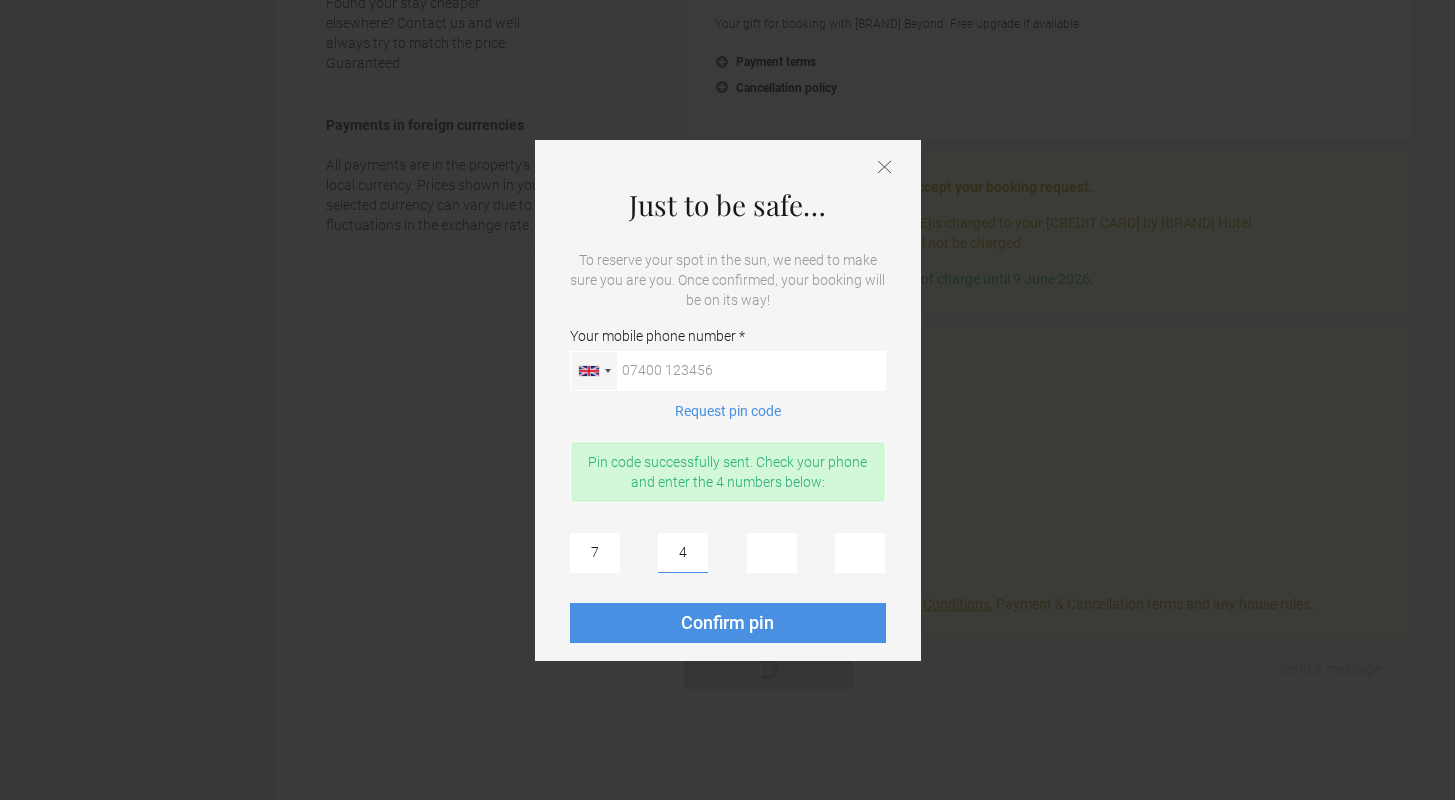 type on "4" 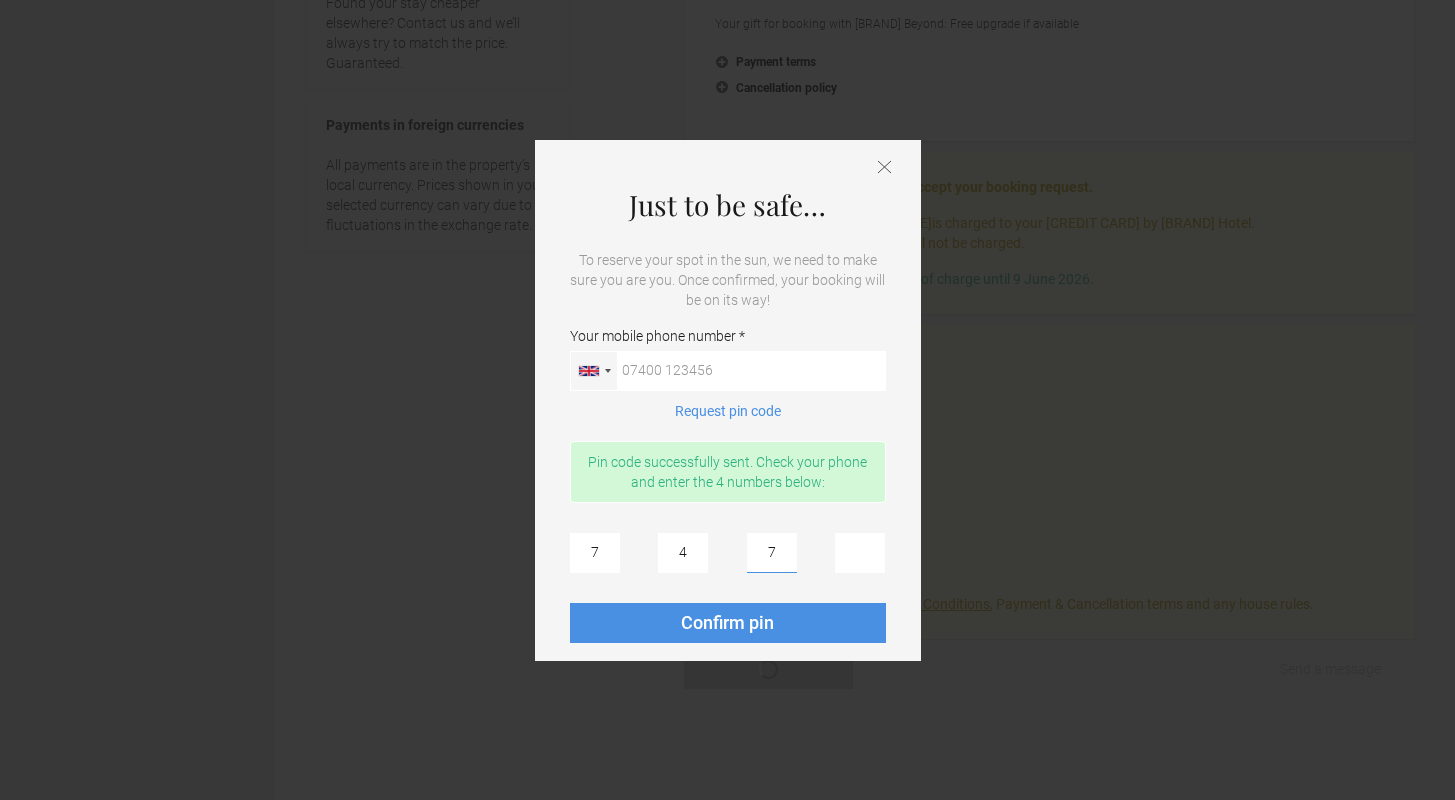 type on "7" 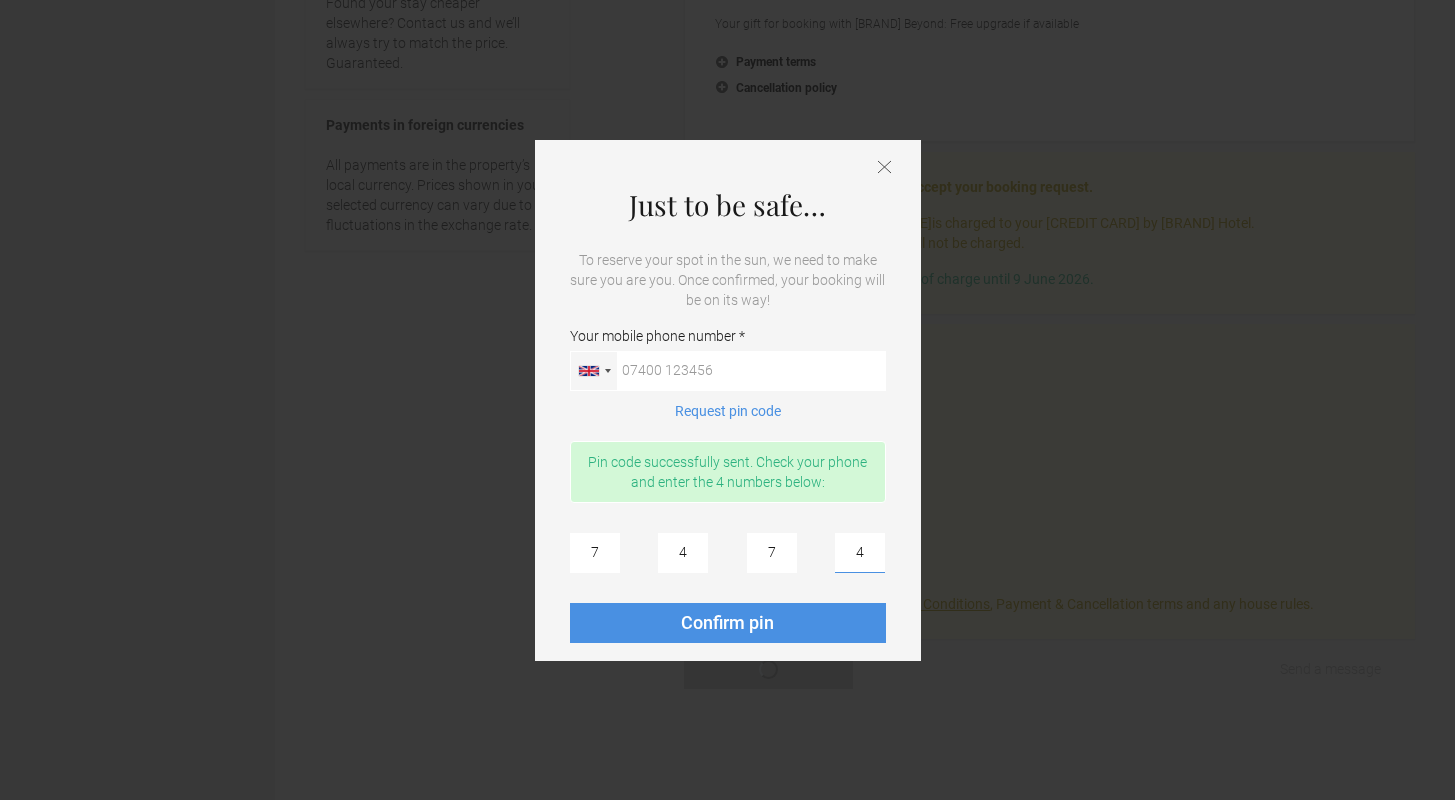 type on "4" 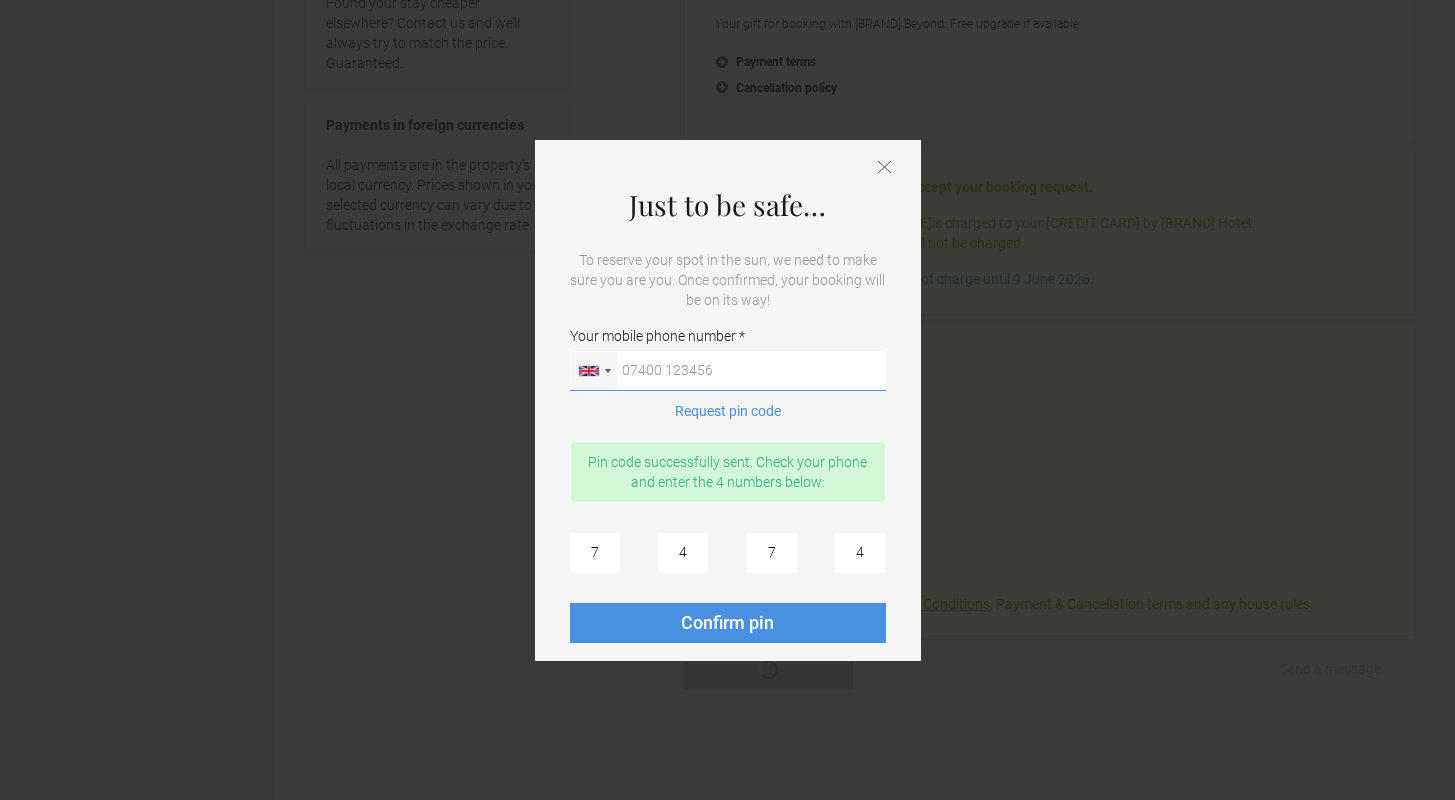 click on "Your mobile phone number
Germany (Deutschland) [PHONE] United States [PHONE] United Kingdom [PHONE] Afghanistan (‫افغانستان‬‎) [PHONE] Albania (Shqipëri) [PHONE] Algeria (‫الجزائر‬‎) [PHONE] American Samoa [PHONE] Andorra [PHONE] Angola [PHONE] Anguilla [PHONE] Antigua and Barbuda [PHONE] Argentina [PHONE] Armenia (Հայաստան) [PHONE] Aruba [PHONE] Australia [PHONE] Austria (Österreich) [PHONE] Azerbaijan (Azərbaycan) [PHONE] Bahamas [PHONE] Bahrain (‫البحرين‬‎) [PHONE] Bangladesh (বাংলাদেশ) [PHONE] Barbados [PHONE] Belarus (Беларусь) [PHONE] Belgium (België) [PHONE] Belize [PHONE] Benin (Bénin) [PHONE] Bermuda [PHONE] Bhutan (འབྲུག) [PHONE] Bolivia [PHONE] Bosnia and Herzegovina (Босна и Херцеговина) [PHONE] Botswana [PHONE] Brazil [PHONE] British Indian Ocean Territory [PHONE] British Virgin Islands [PHONE] Brunei [PHONE] Bulgaria (България) [PHONE] Burkina Faso [PHONE] Burundi (Uburundi) [PHONE] Cambodia (កម្ពុជា) [PHONE] Cameroon (Cameroun)" at bounding box center [728, 371] 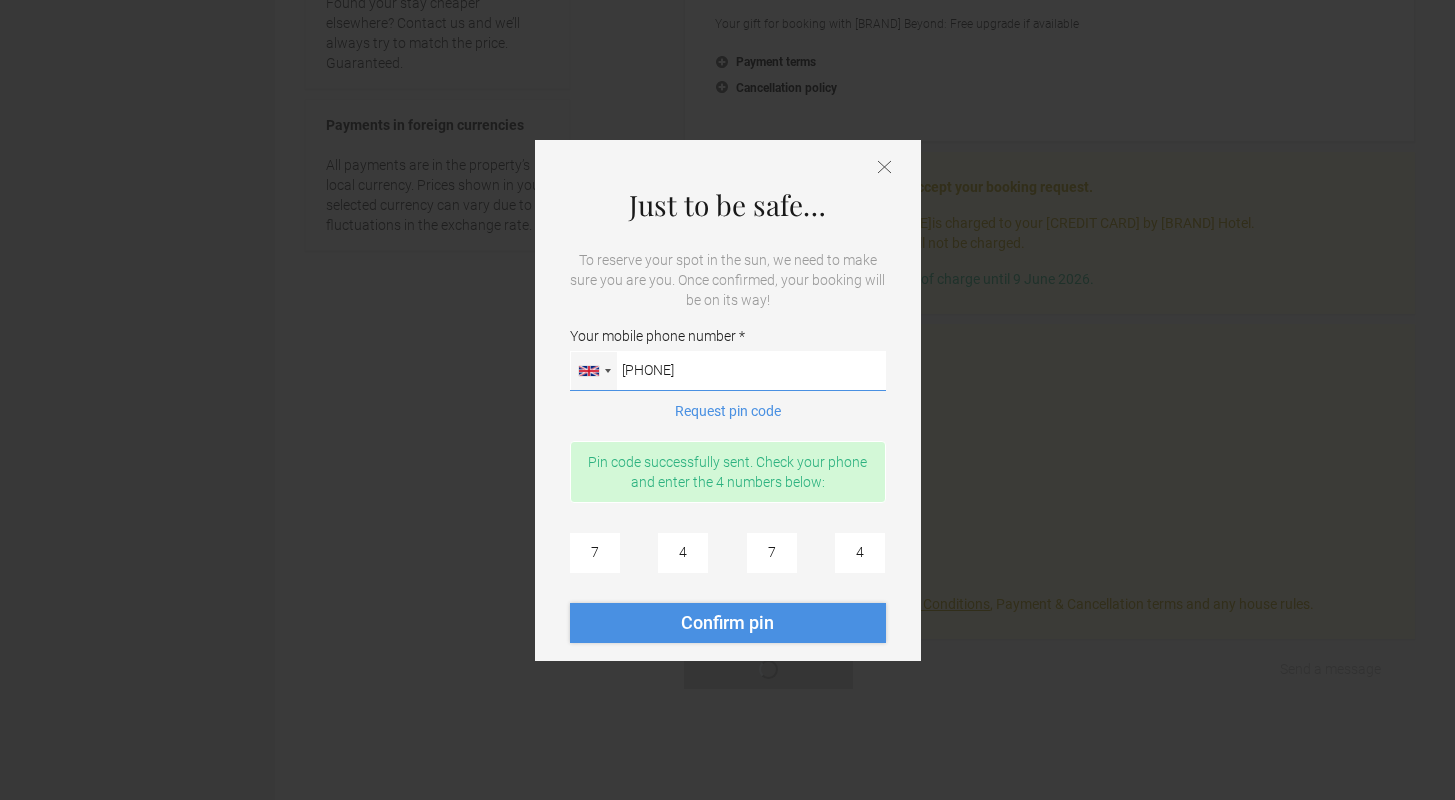 type on "07754801151" 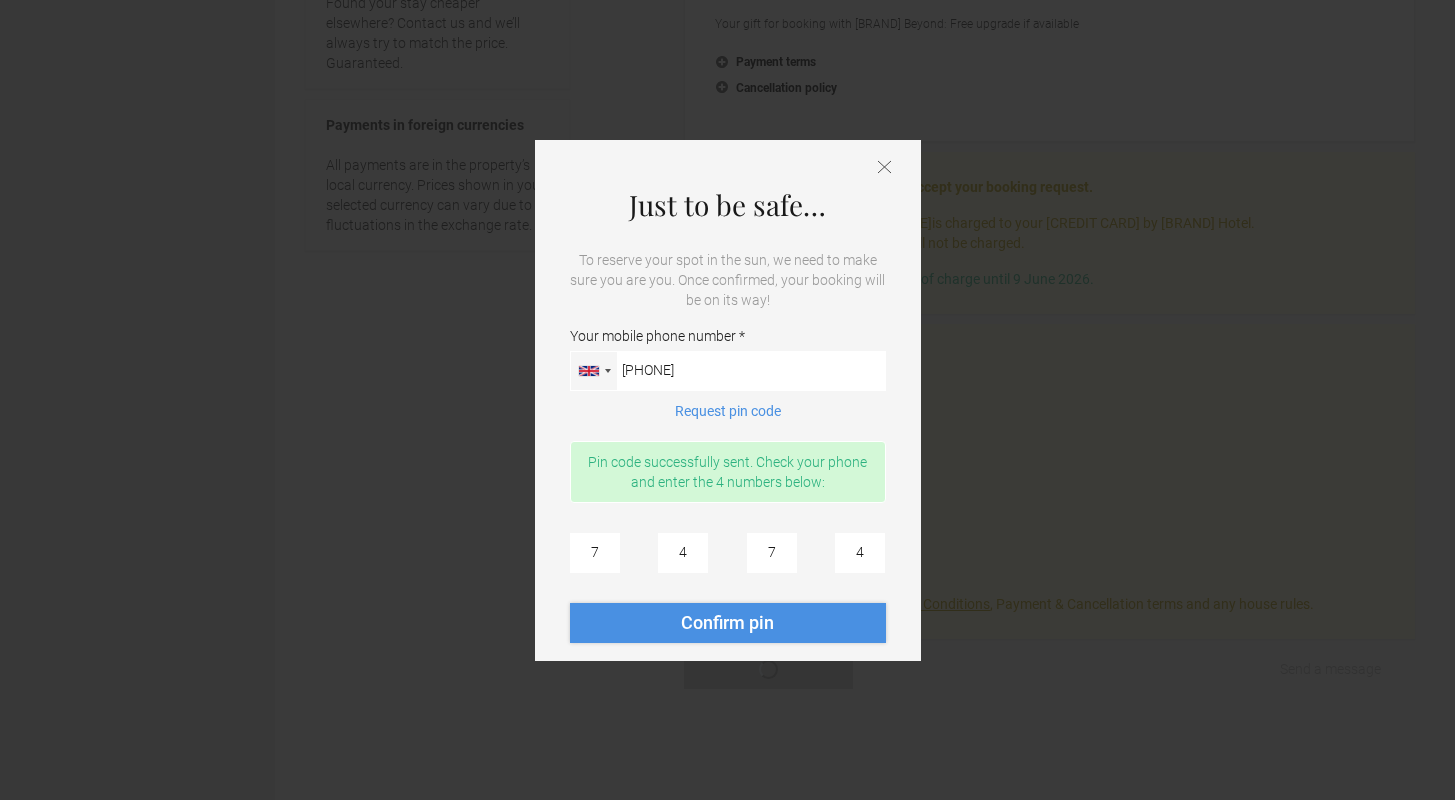 click on "Confirm pin" at bounding box center [728, 623] 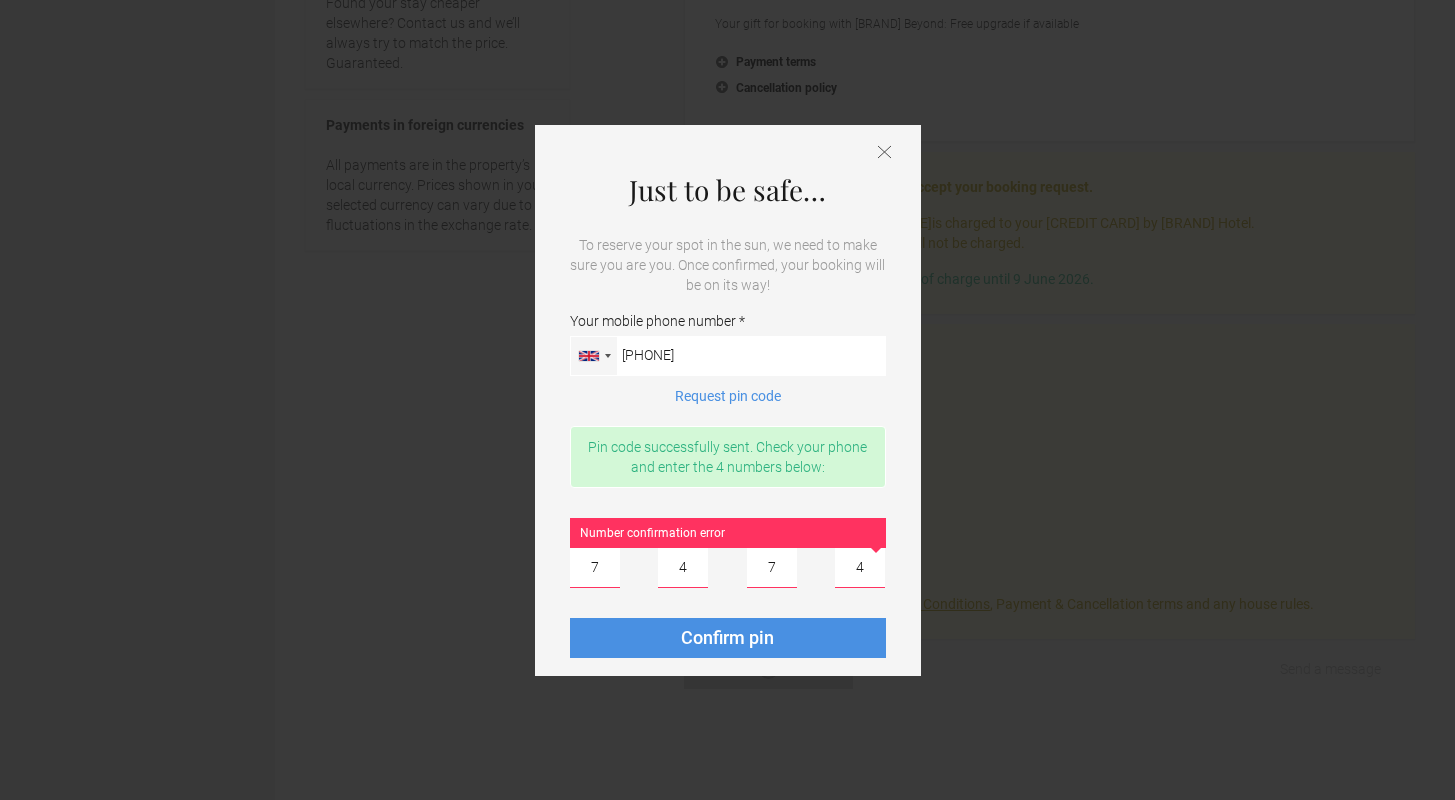 click 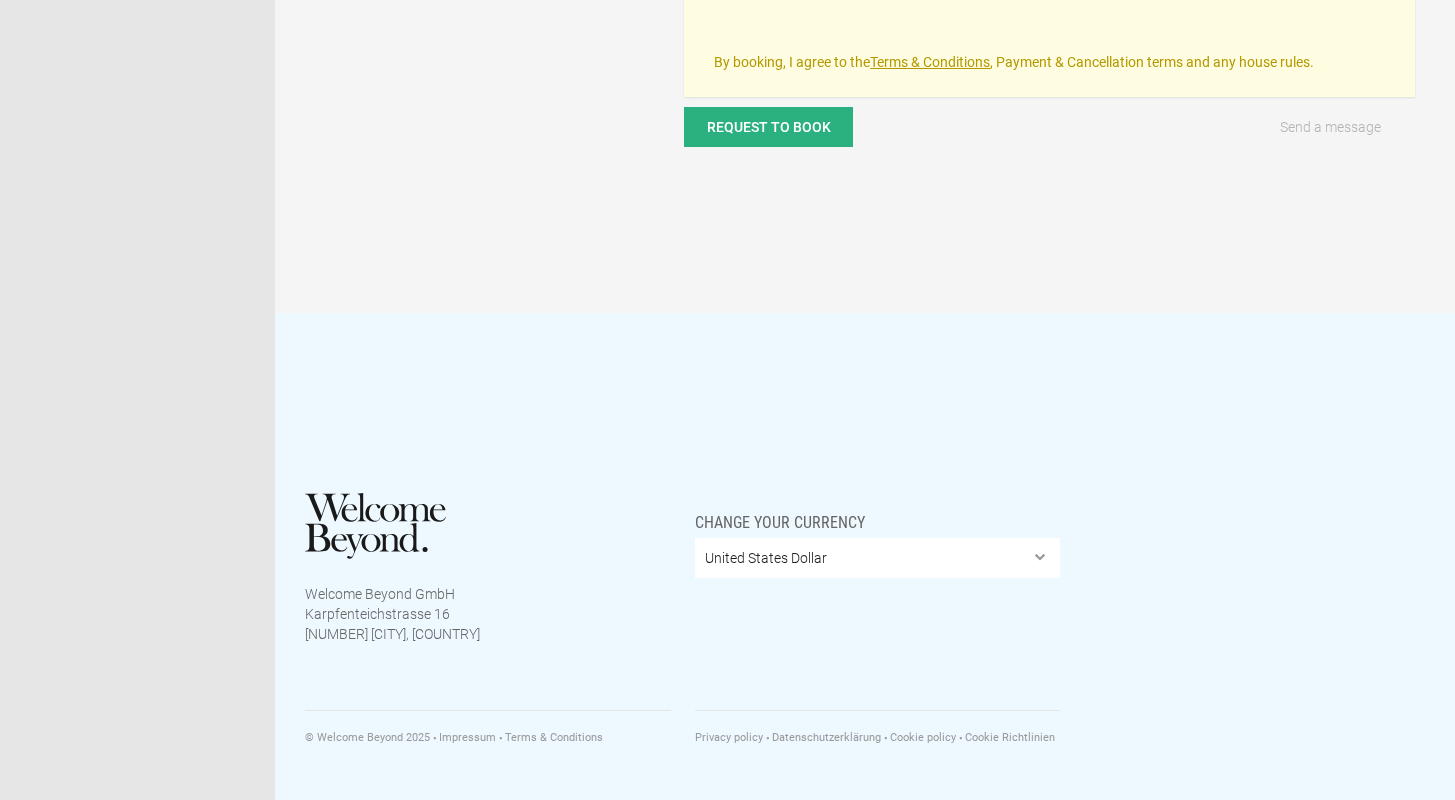 scroll, scrollTop: 1105, scrollLeft: 0, axis: vertical 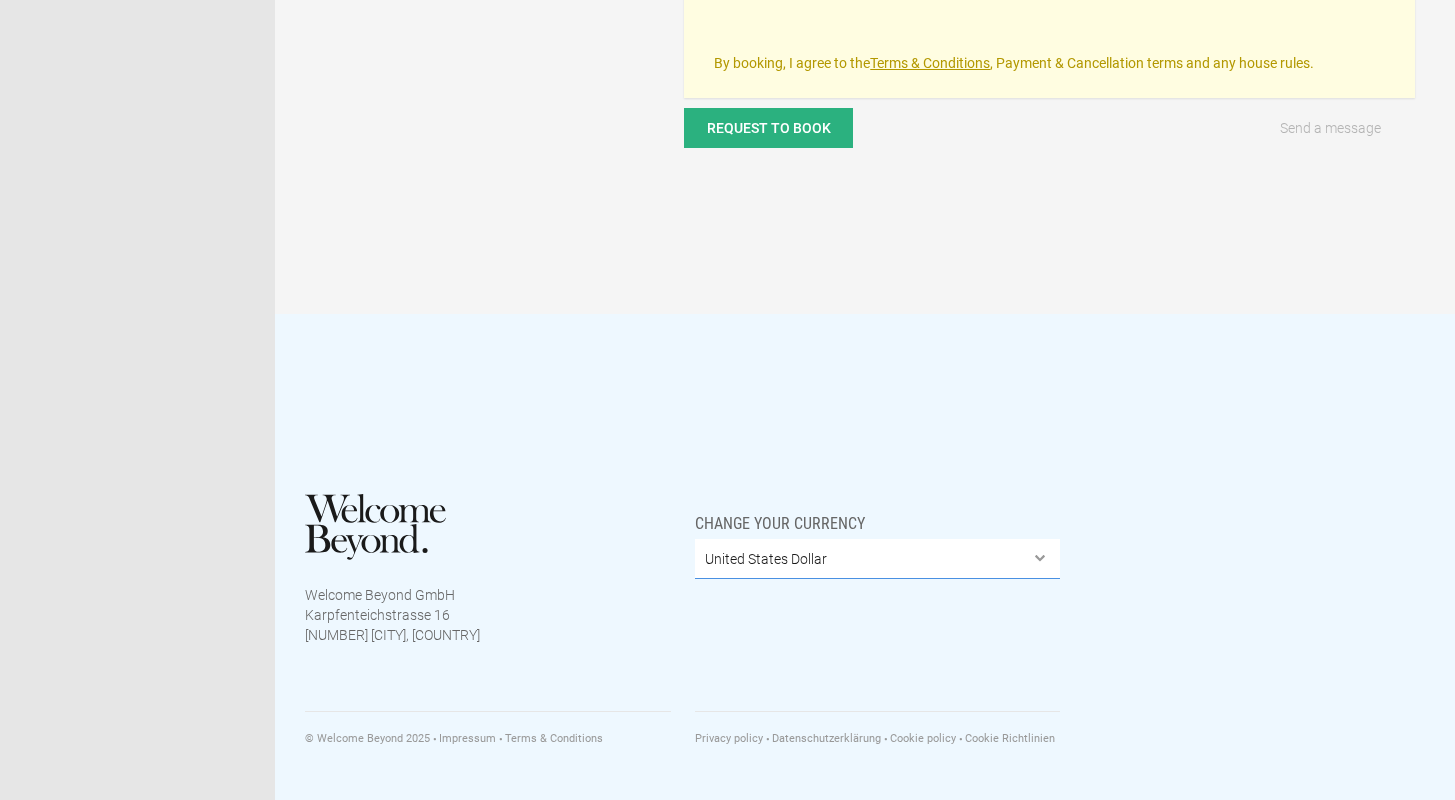 select on "GBP" 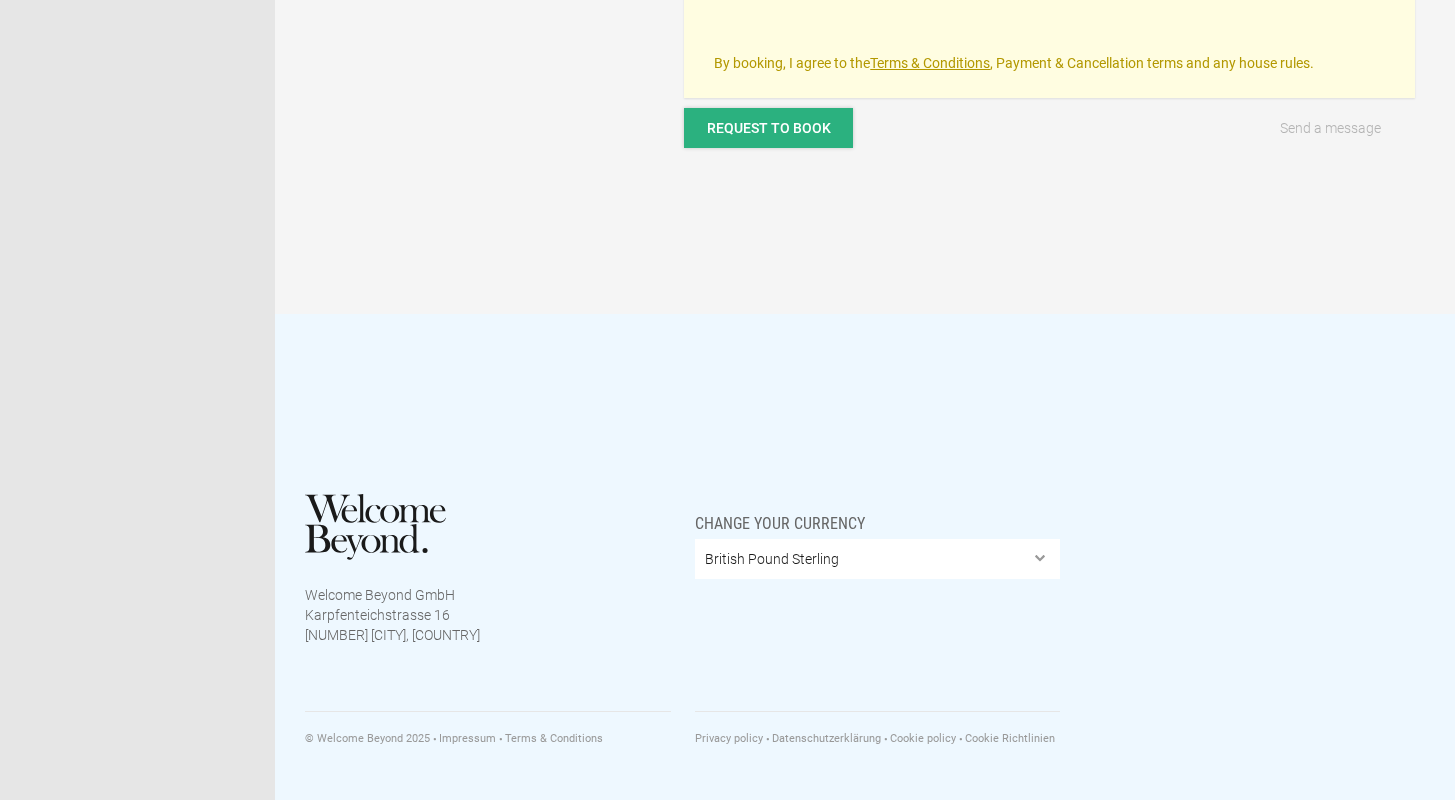 click on "Request to book" at bounding box center (768, 128) 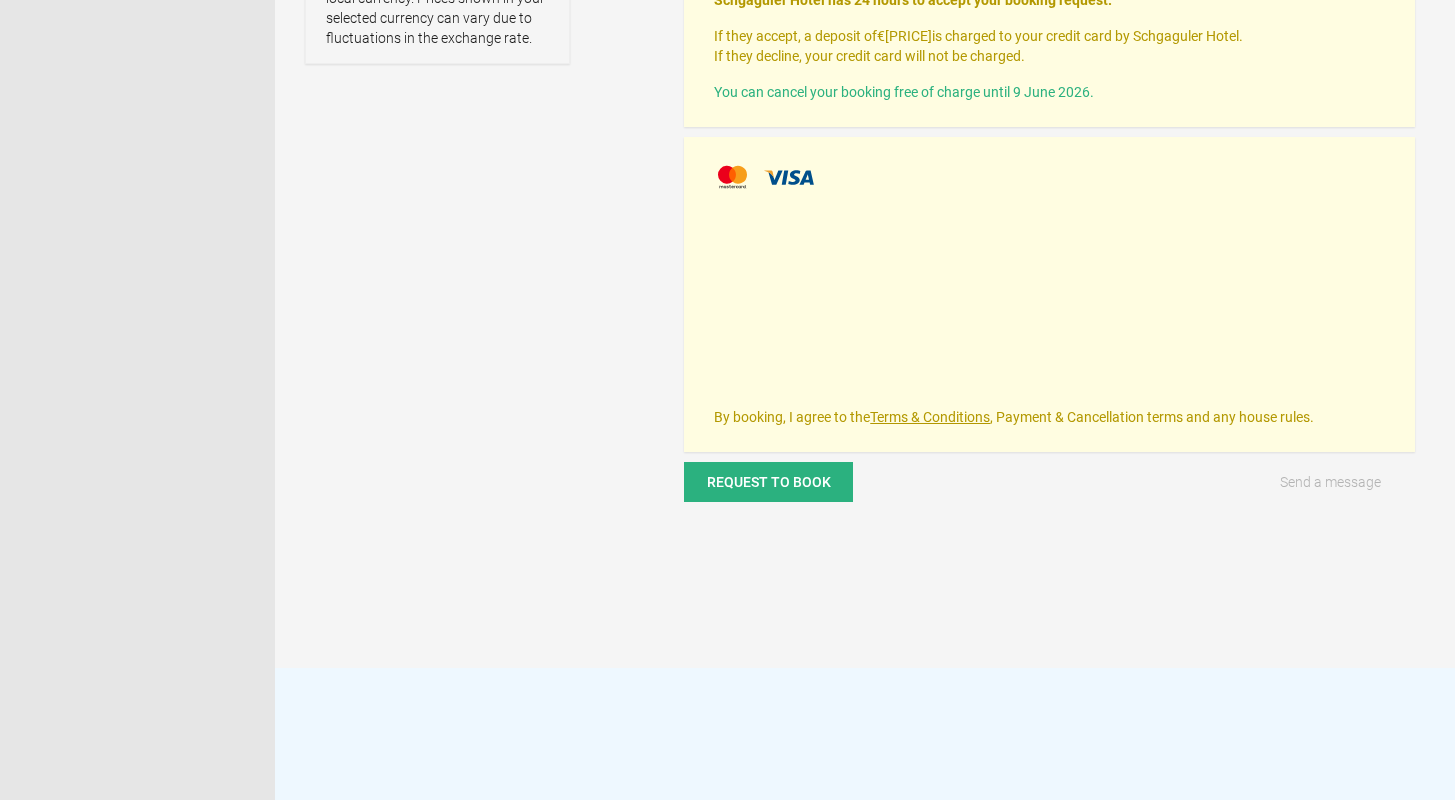 scroll, scrollTop: 758, scrollLeft: 0, axis: vertical 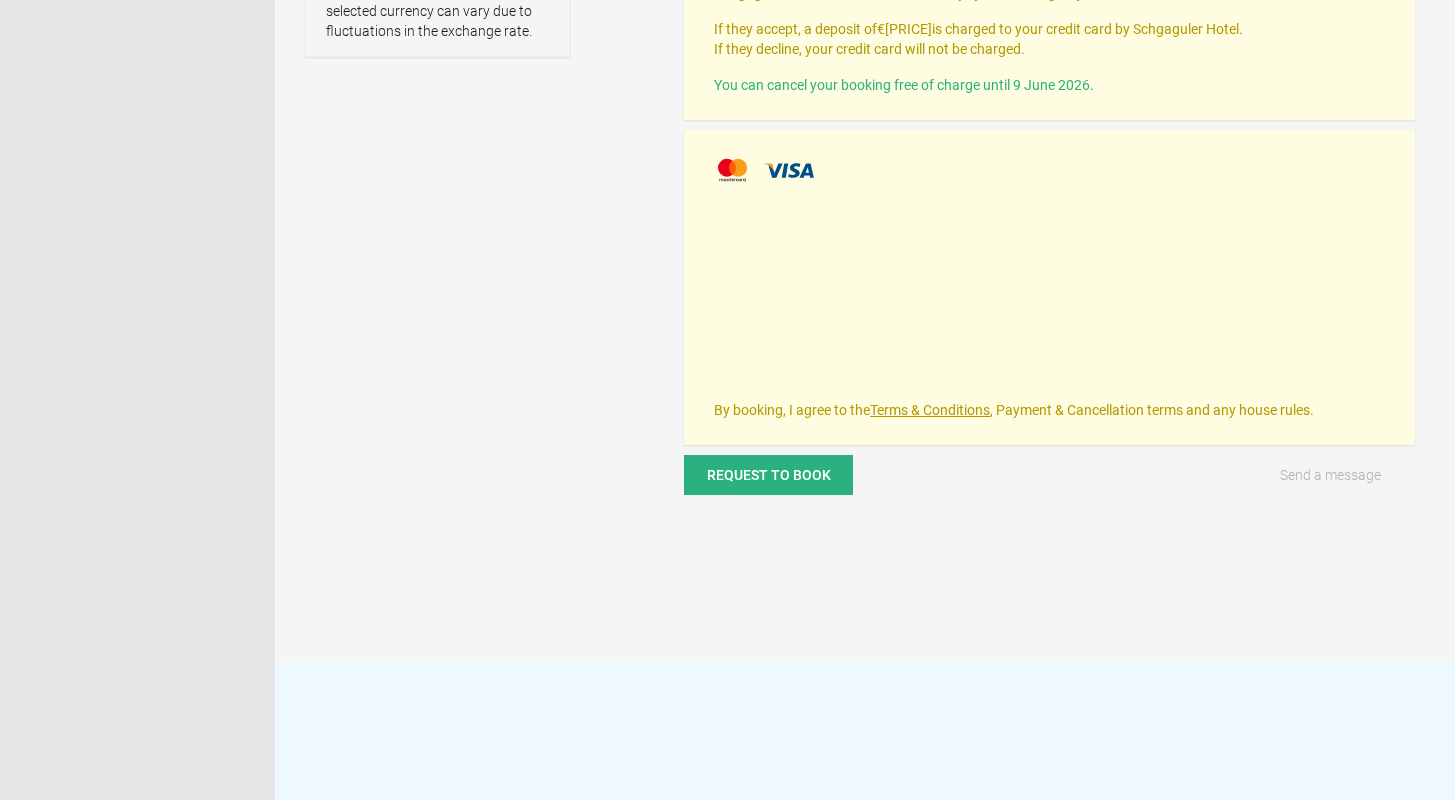 click at bounding box center (1049, 170) 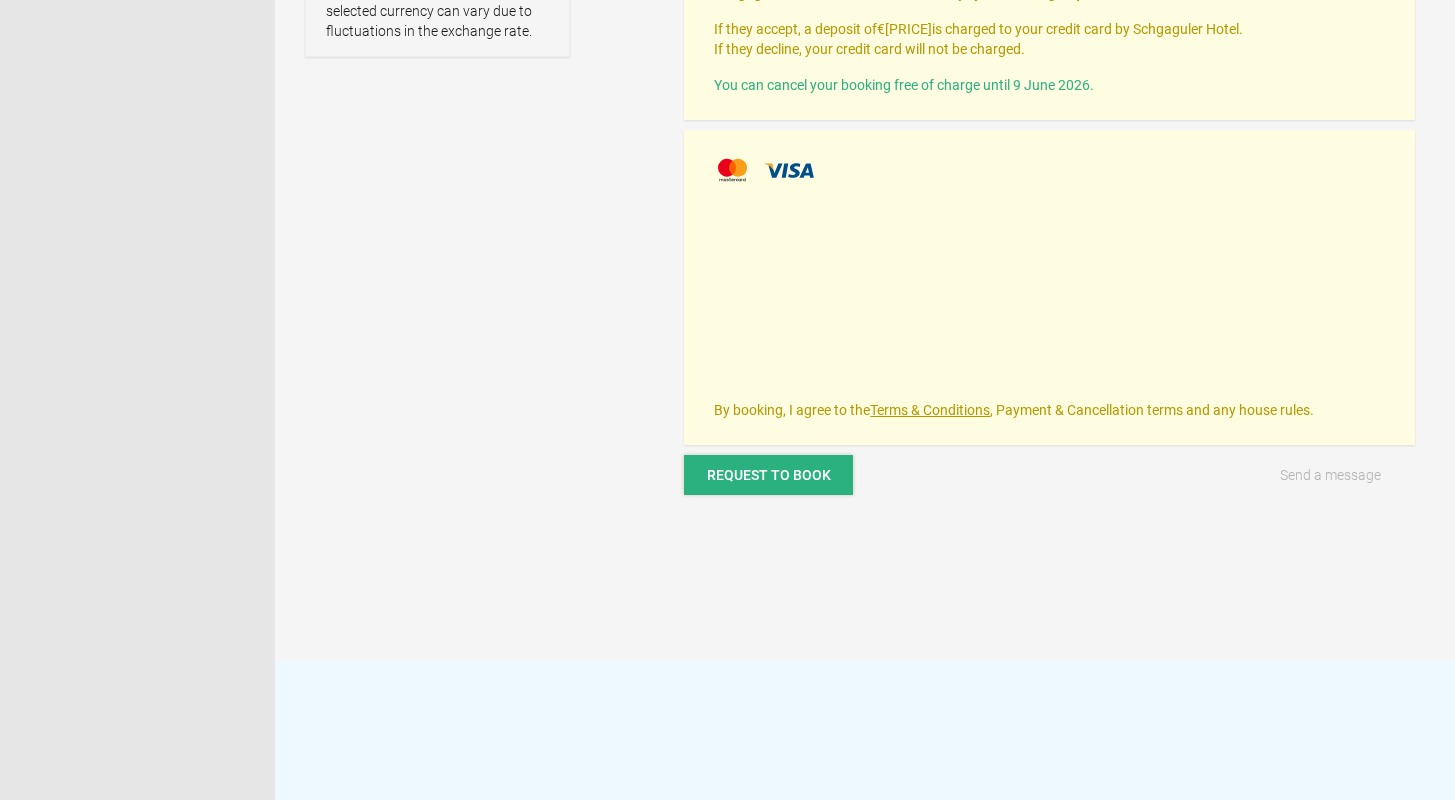 click on "Request to book" at bounding box center (769, 475) 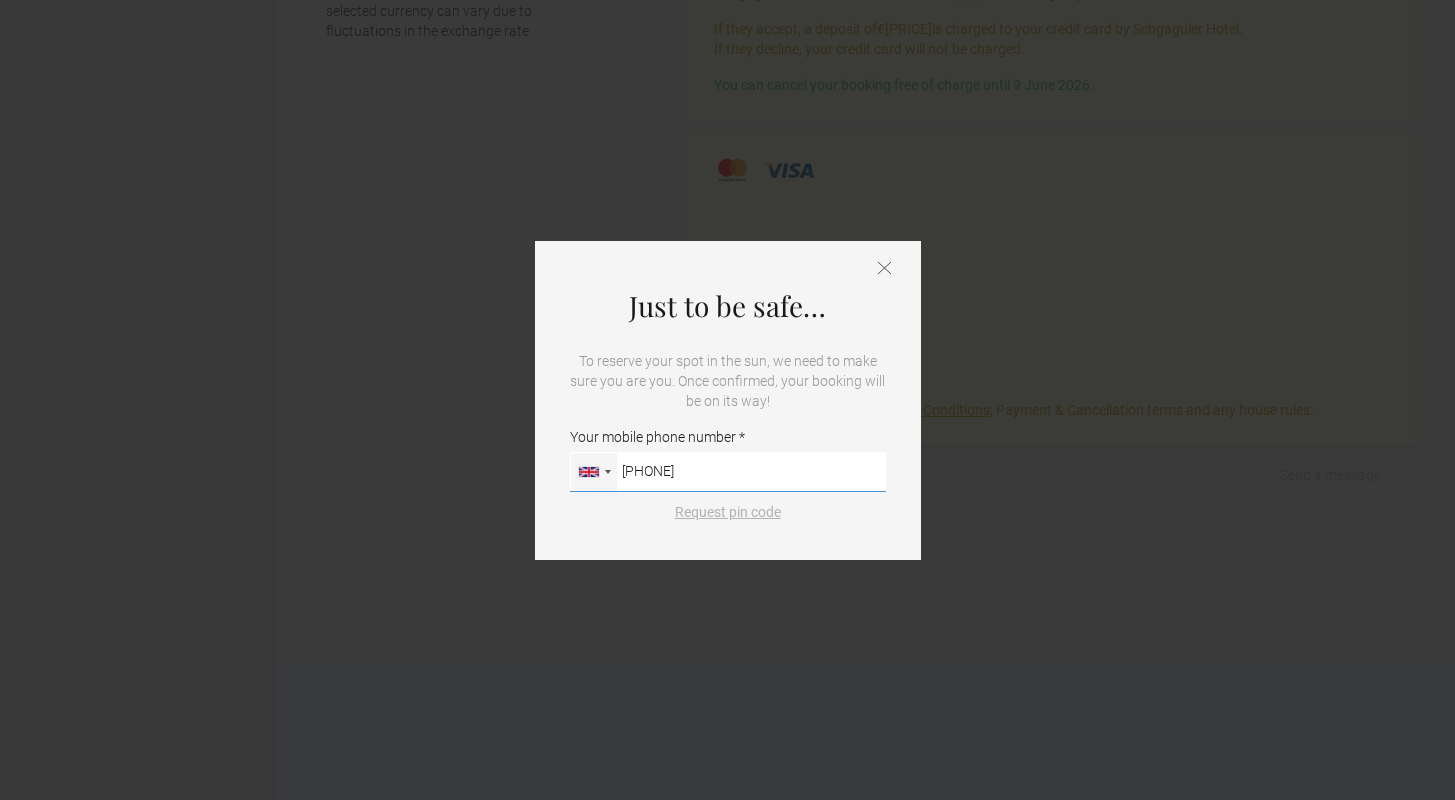 type on "[PHONE]" 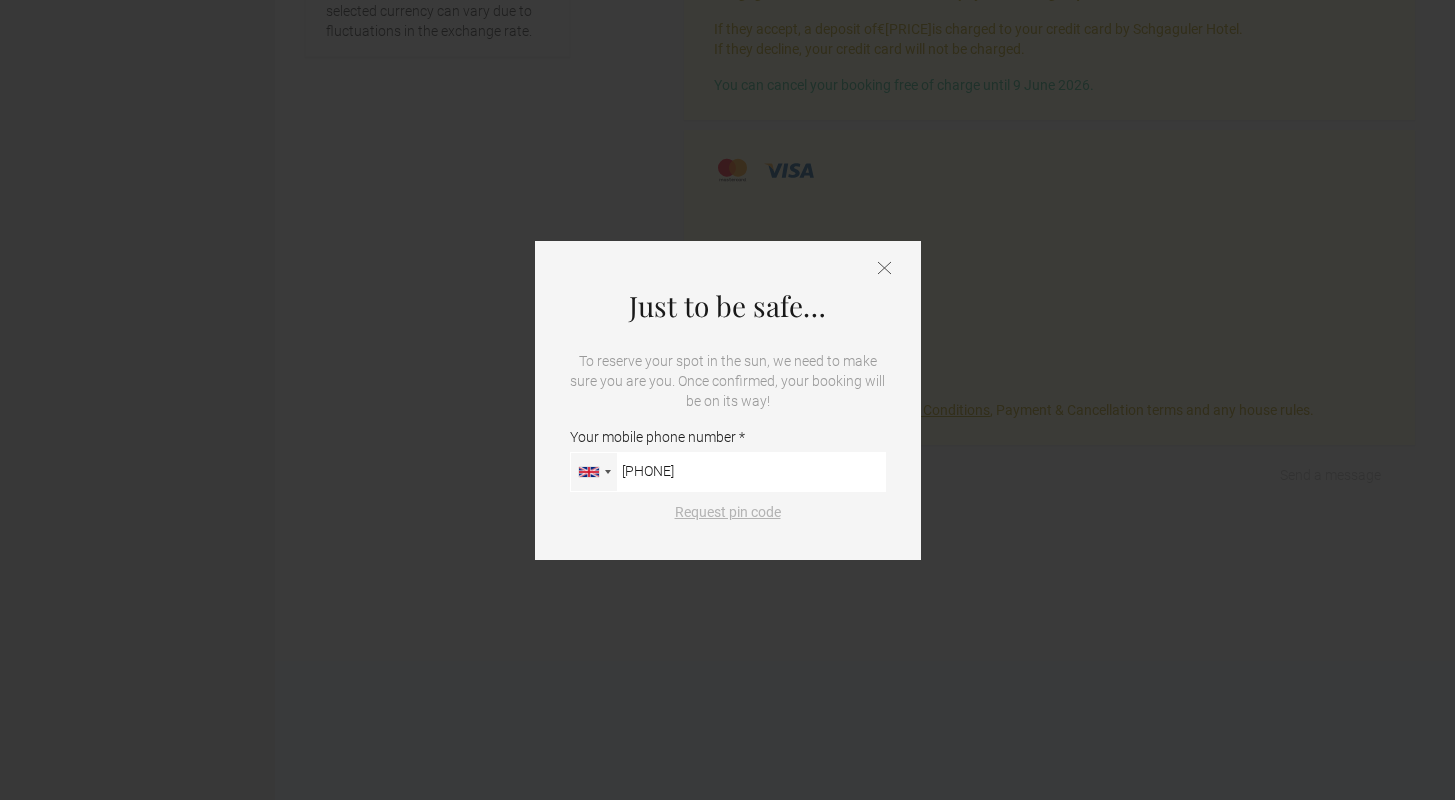 click on "Request pin code" at bounding box center (728, 512) 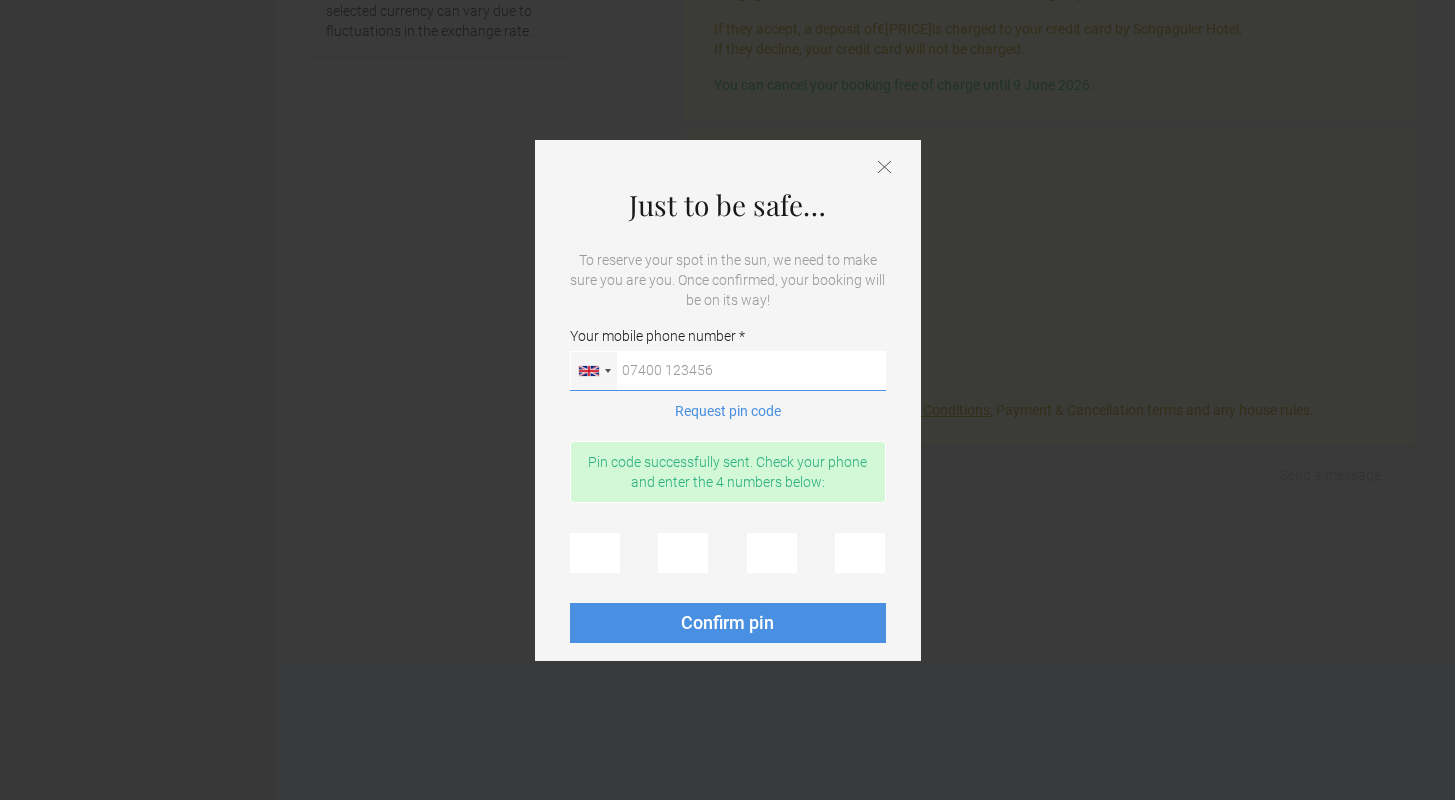 click on "Your mobile phone number
Germany (Deutschland) [PHONE] United States [PHONE] United Kingdom [PHONE] Afghanistan (‫افغانستان‬‎) [PHONE] Albania (Shqipëri) [PHONE] Algeria (‫الجزائر‬‎) [PHONE] American Samoa [PHONE] Andorra [PHONE] Angola [PHONE] Anguilla [PHONE] Antigua and Barbuda [PHONE] Argentina [PHONE] Armenia (Հայաստան) [PHONE] Aruba [PHONE] Australia [PHONE] Austria (Österreich) [PHONE] Azerbaijan (Azərbaycan) [PHONE] Bahamas [PHONE] Bahrain (‫البحرين‬‎) [PHONE] Bangladesh (বাংলাদেশ) [PHONE] Barbados [PHONE] Belarus (Беларусь) [PHONE] Belgium (België) [PHONE] Belize [PHONE] Benin (Bénin) [PHONE] Bermuda [PHONE] Bhutan (འབྲུག) [PHONE] Bolivia [PHONE] Bosnia and Herzegovina (Босна и Херцеговина) [PHONE] Botswana [PHONE] Brazil [PHONE] British Indian Ocean Territory [PHONE] British Virgin Islands [PHONE] Brunei [PHONE] Bulgaria (България) [PHONE] Burkina Faso [PHONE] Burundi (Uburundi) [PHONE] Cambodia (កម្ពុជា) [PHONE] Cameroon (Cameroun)" at bounding box center (728, 371) 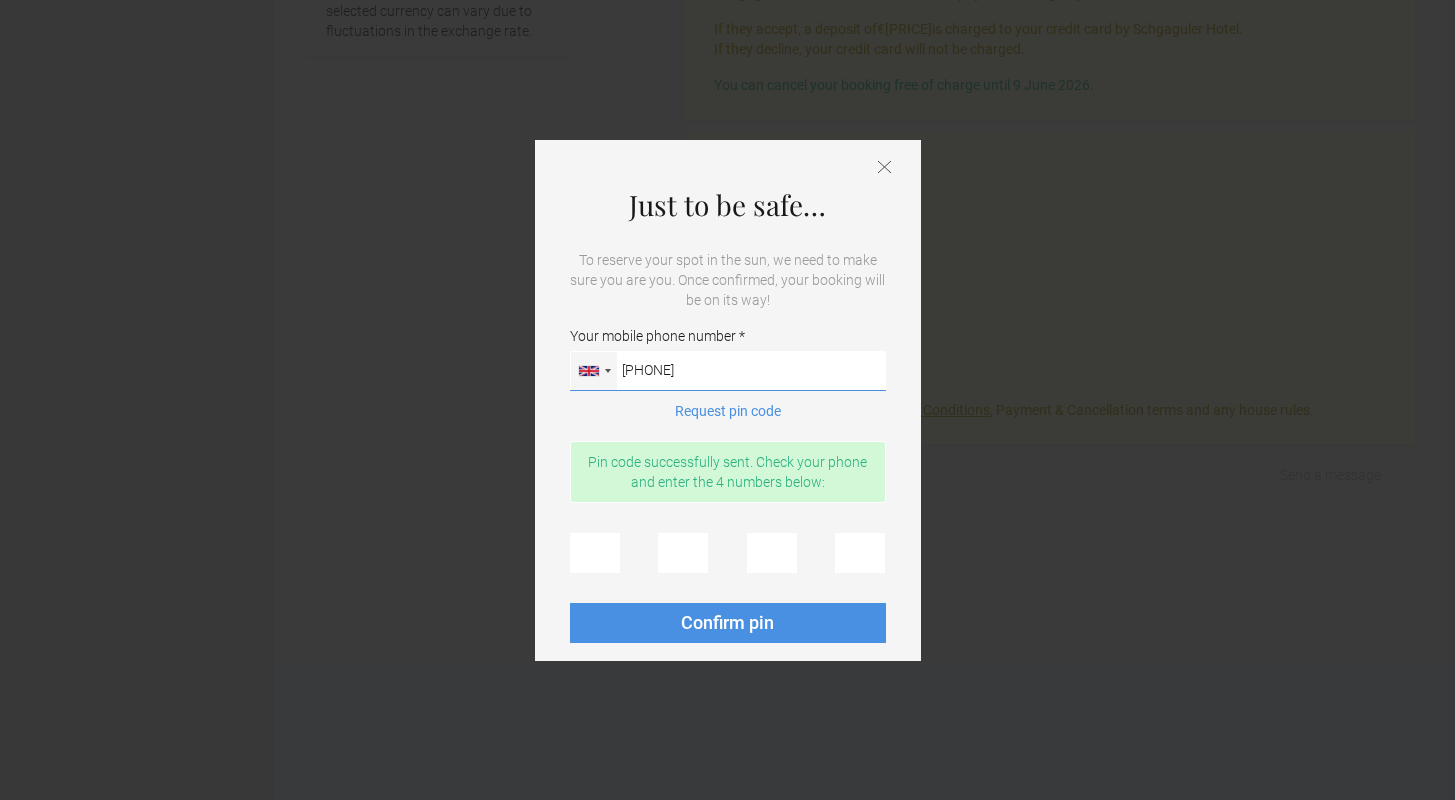 type on "[PHONE]" 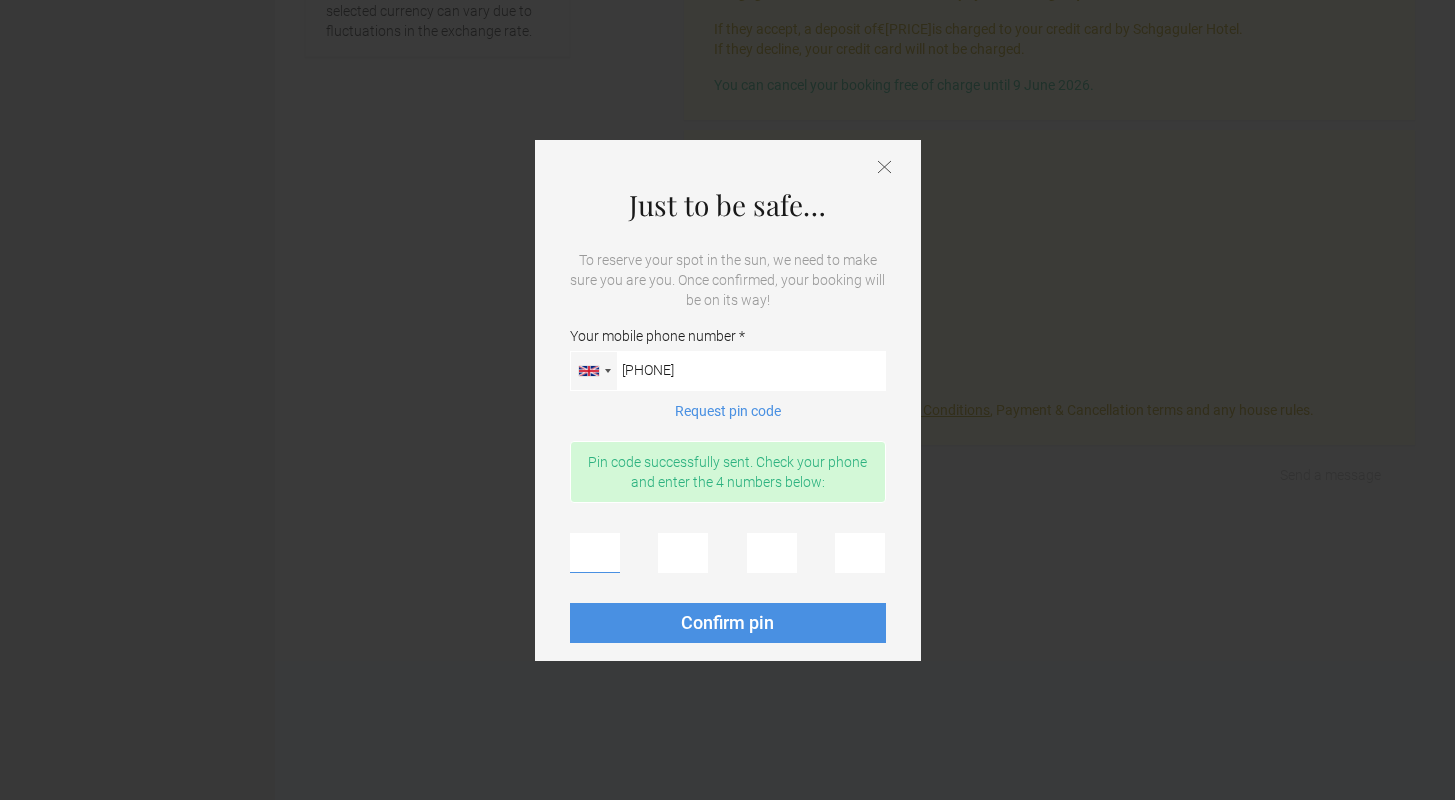 click at bounding box center (595, 553) 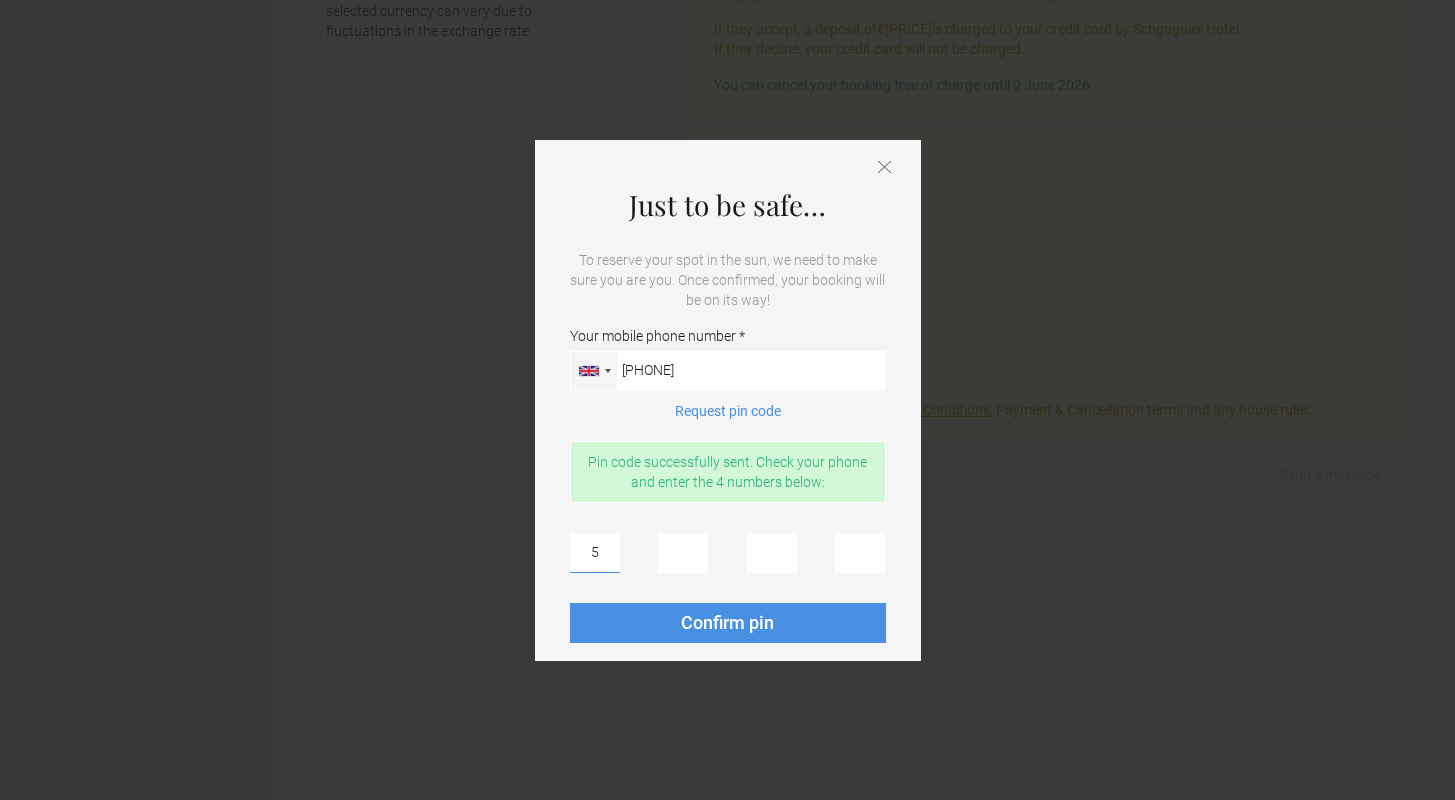 type on "5" 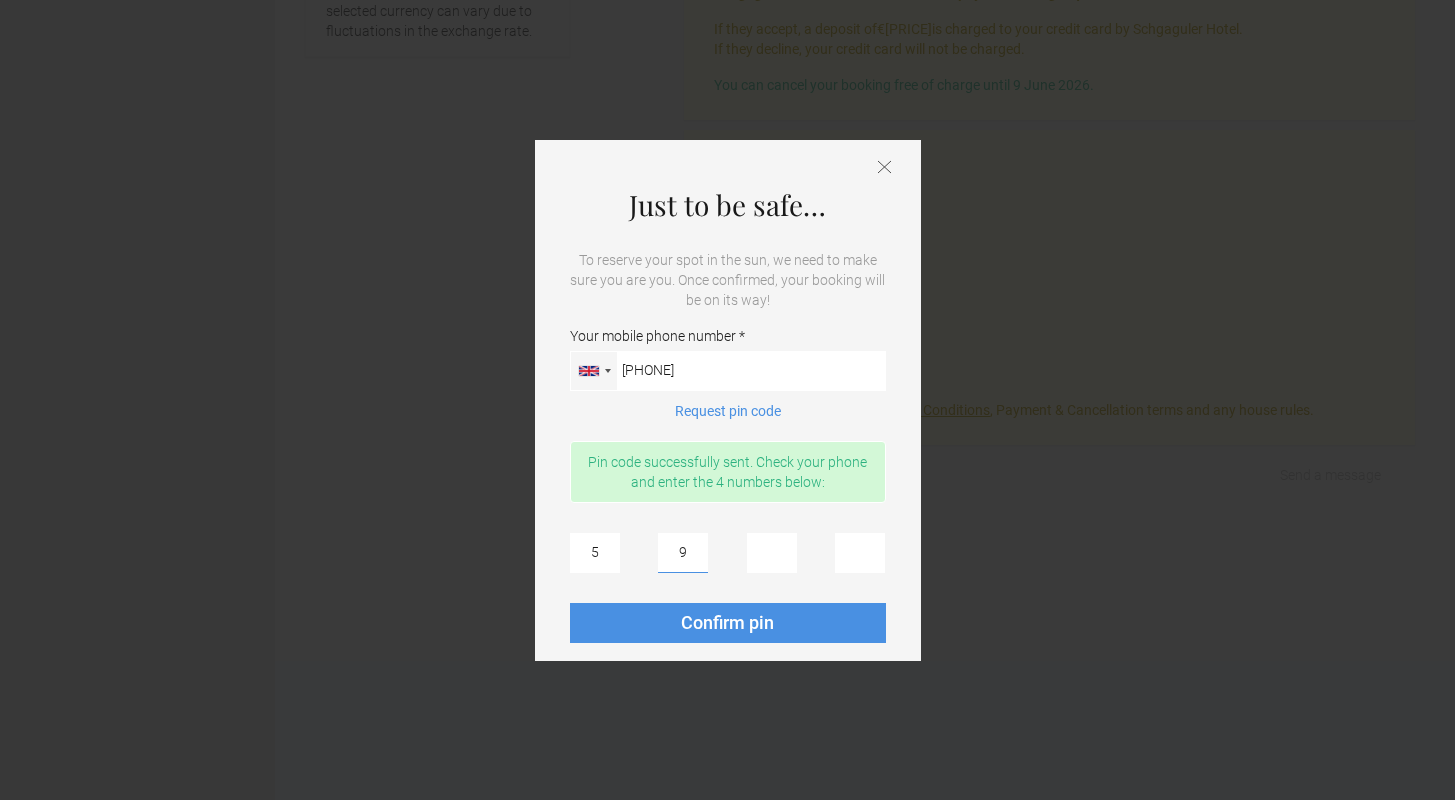 type on "9" 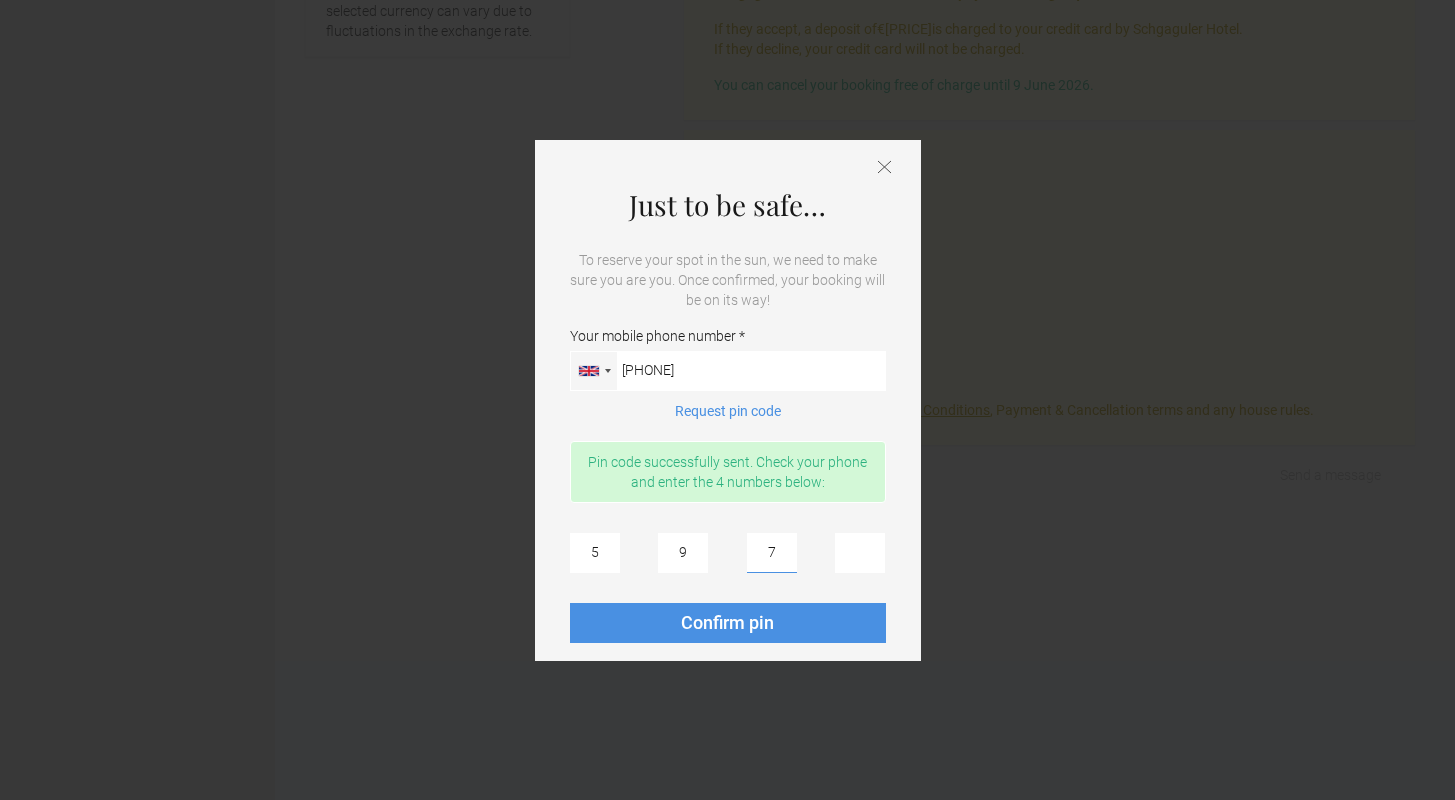 type on "7" 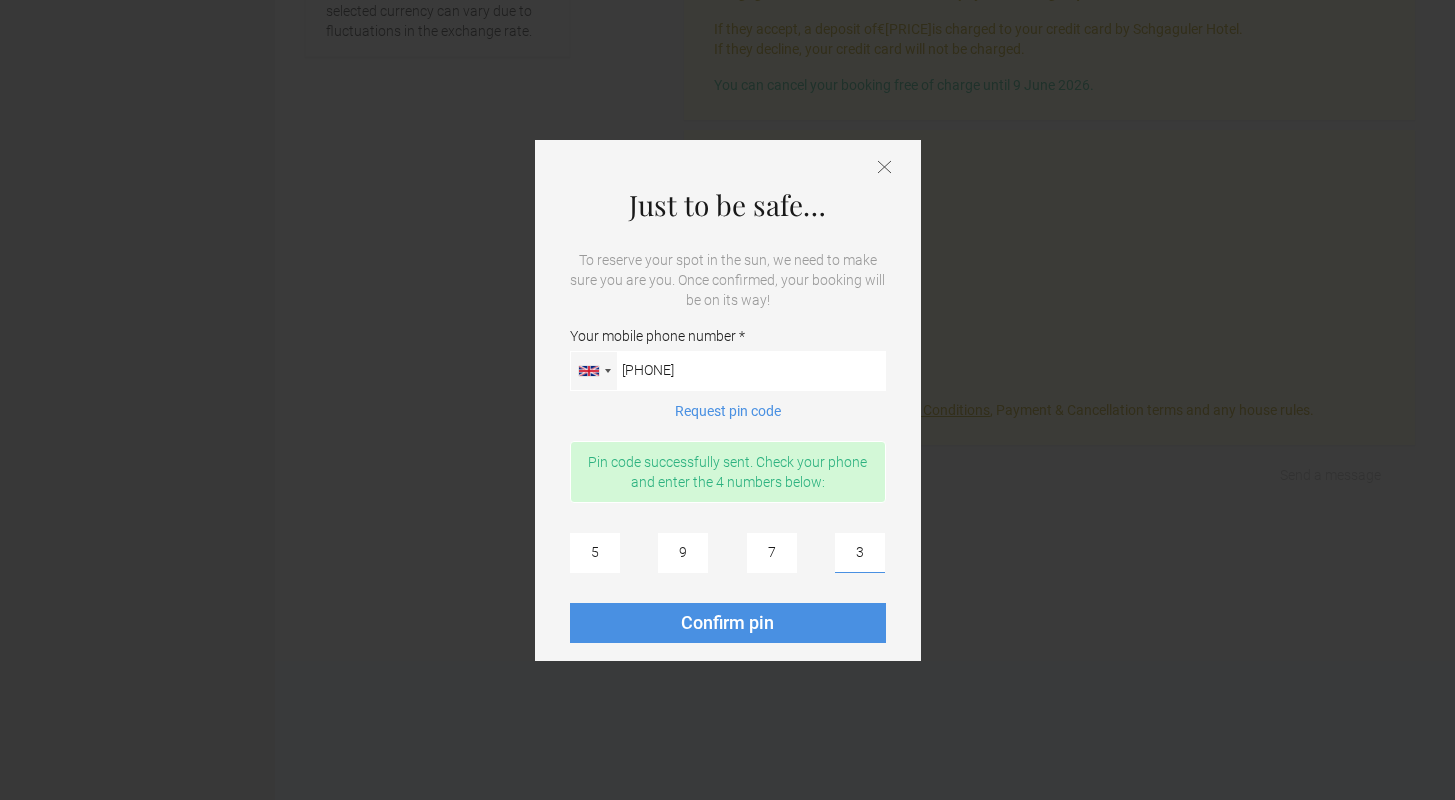 type on "3" 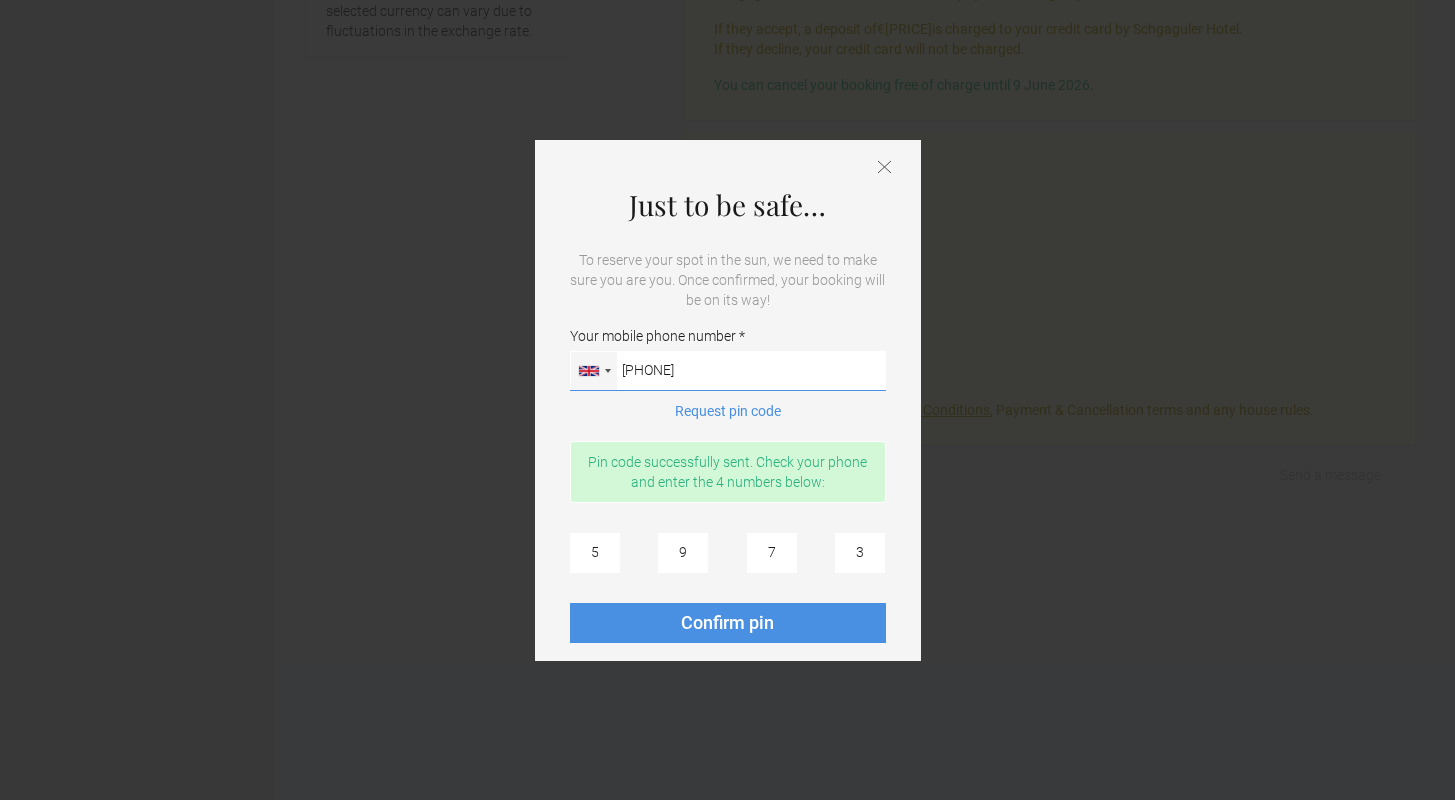 click on "[PHONE]" at bounding box center [728, 371] 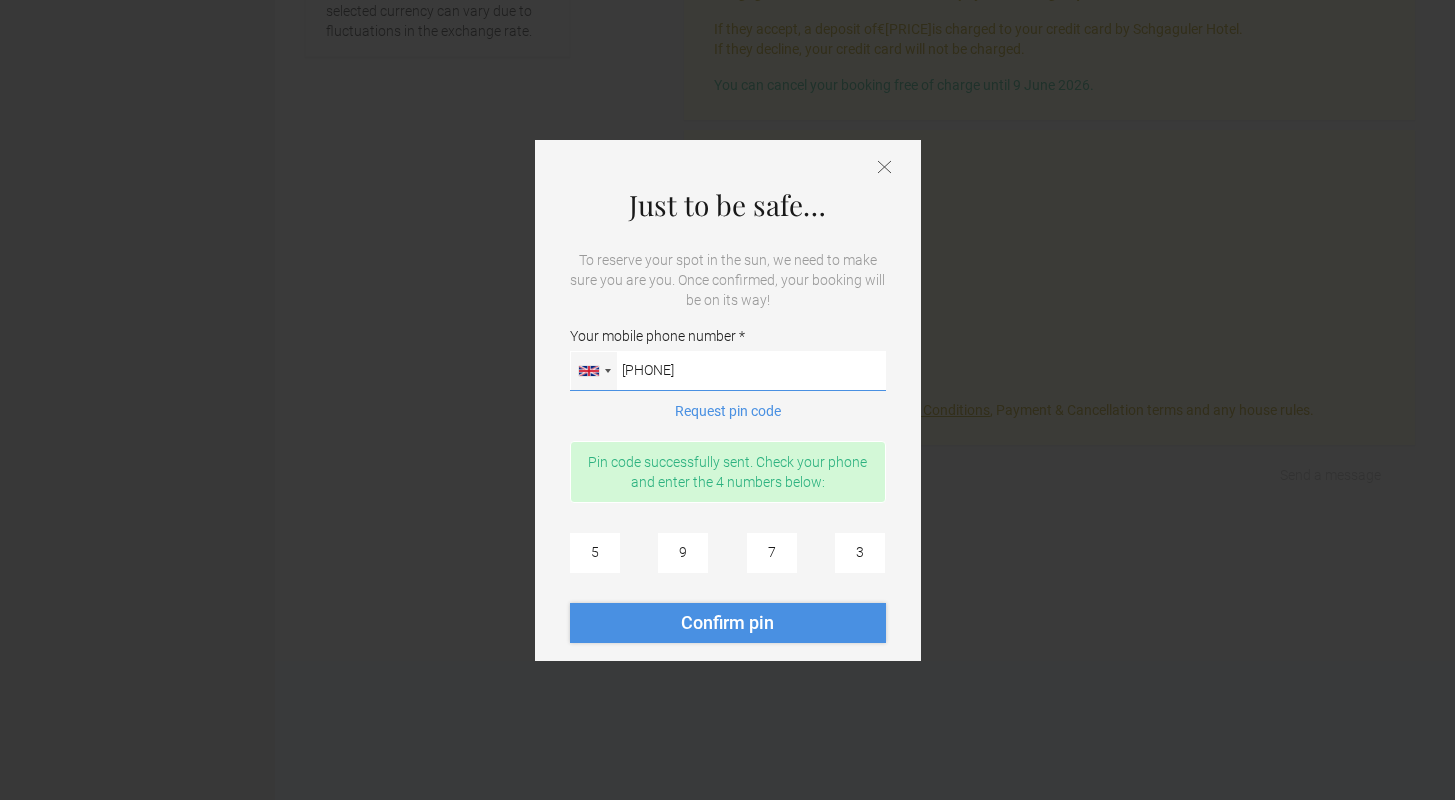 type on "[PHONE]" 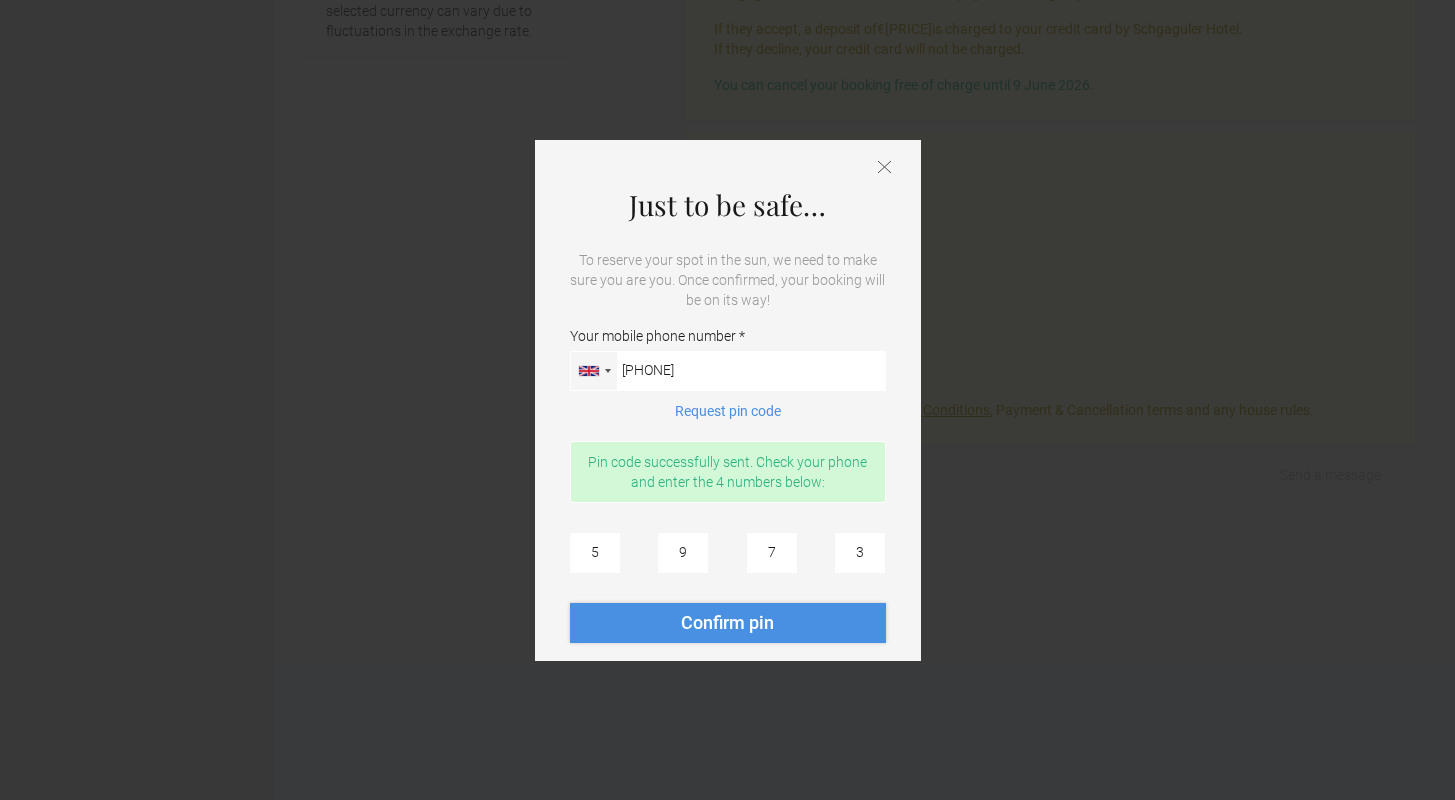 click on "Confirm pin" at bounding box center (728, 623) 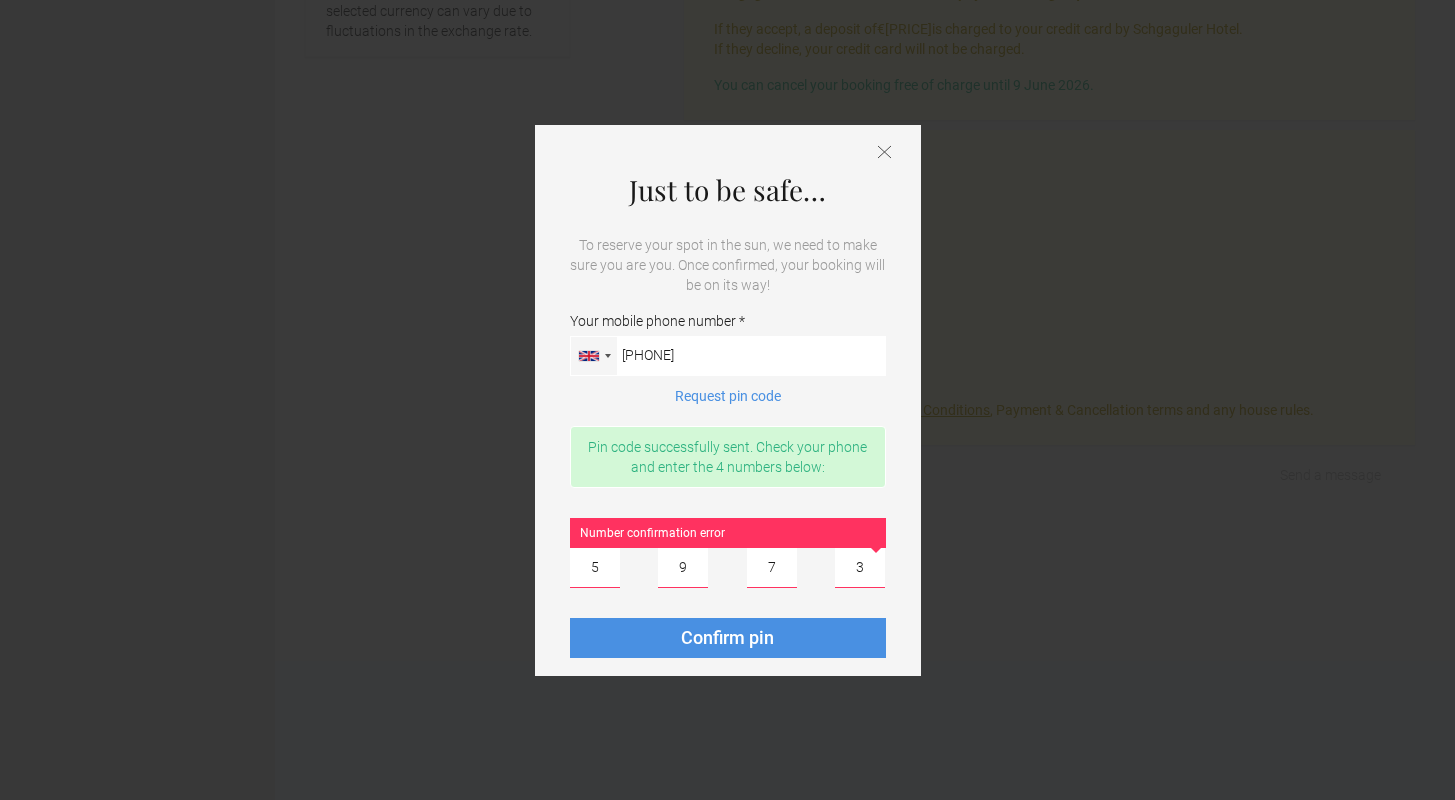 click 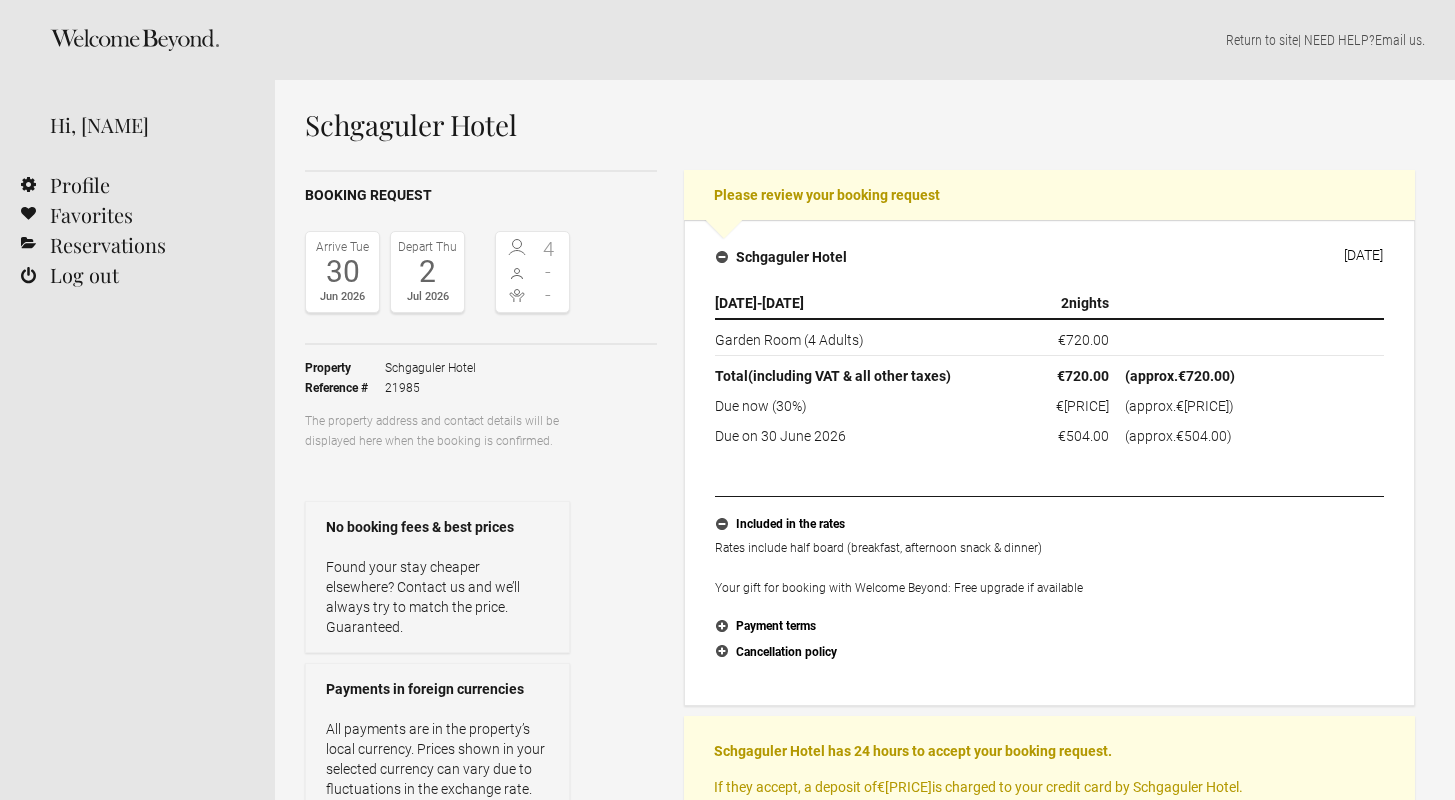 scroll, scrollTop: 0, scrollLeft: 0, axis: both 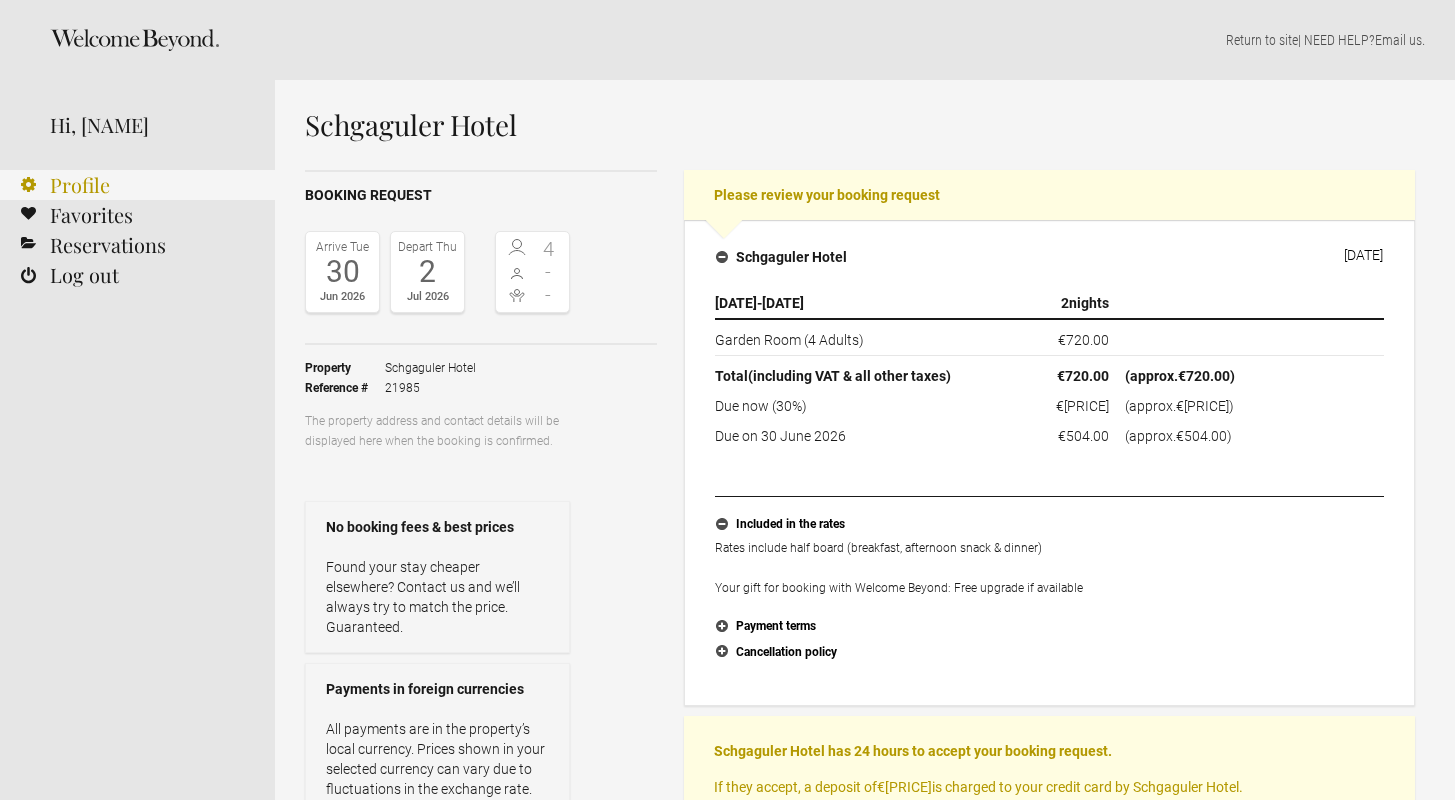 click on "Profile" at bounding box center [137, 185] 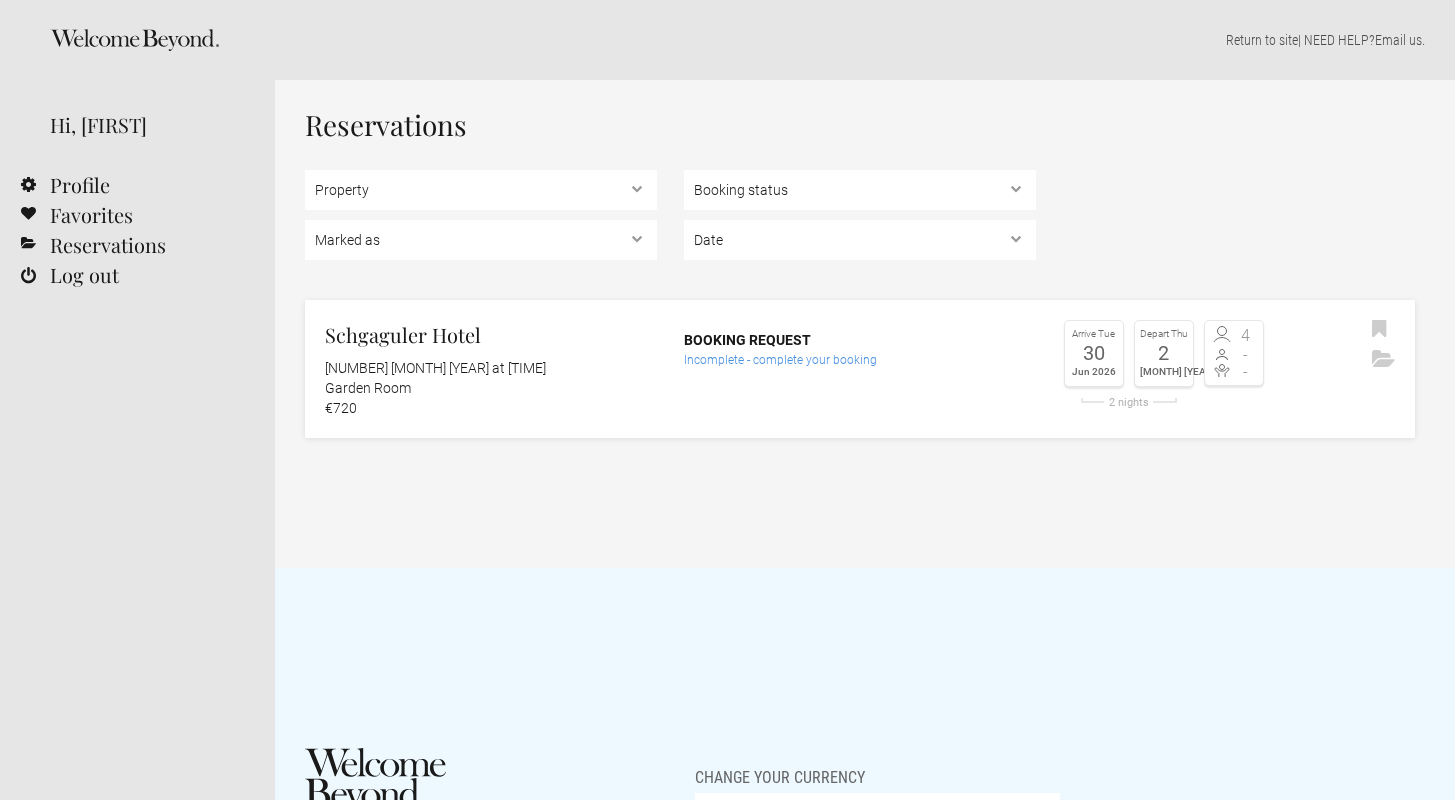 scroll, scrollTop: 0, scrollLeft: 0, axis: both 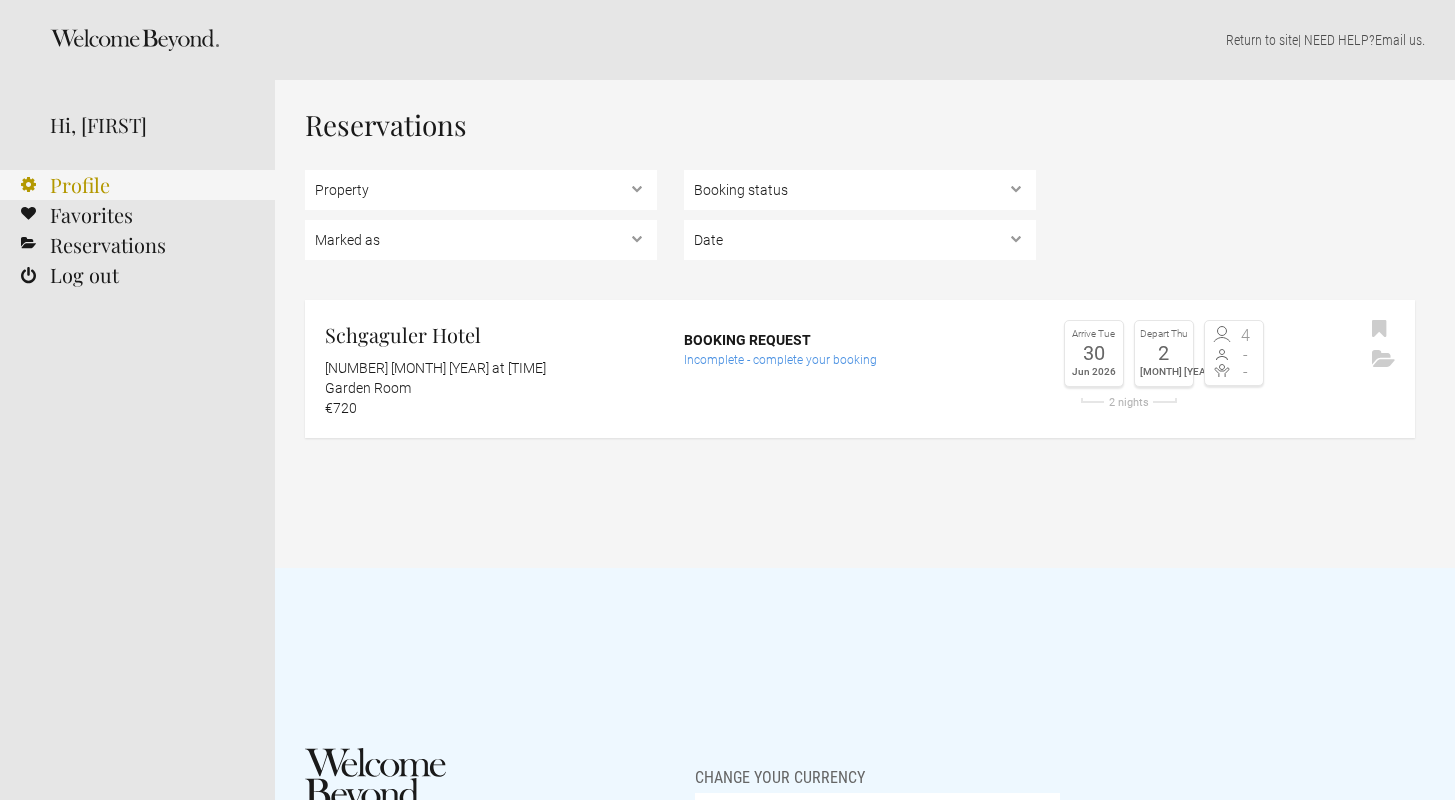 click on "Profile" at bounding box center [137, 185] 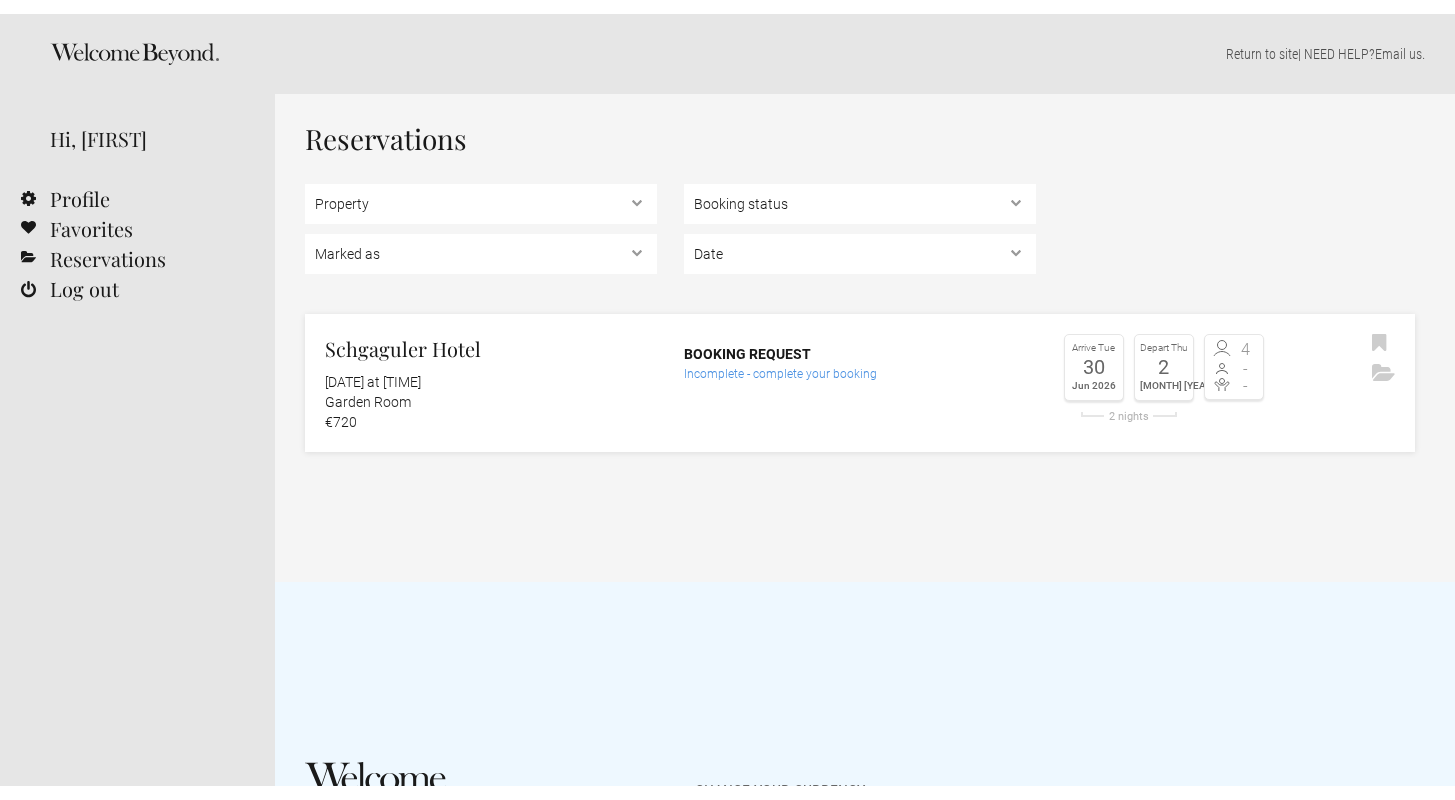 scroll, scrollTop: 0, scrollLeft: 0, axis: both 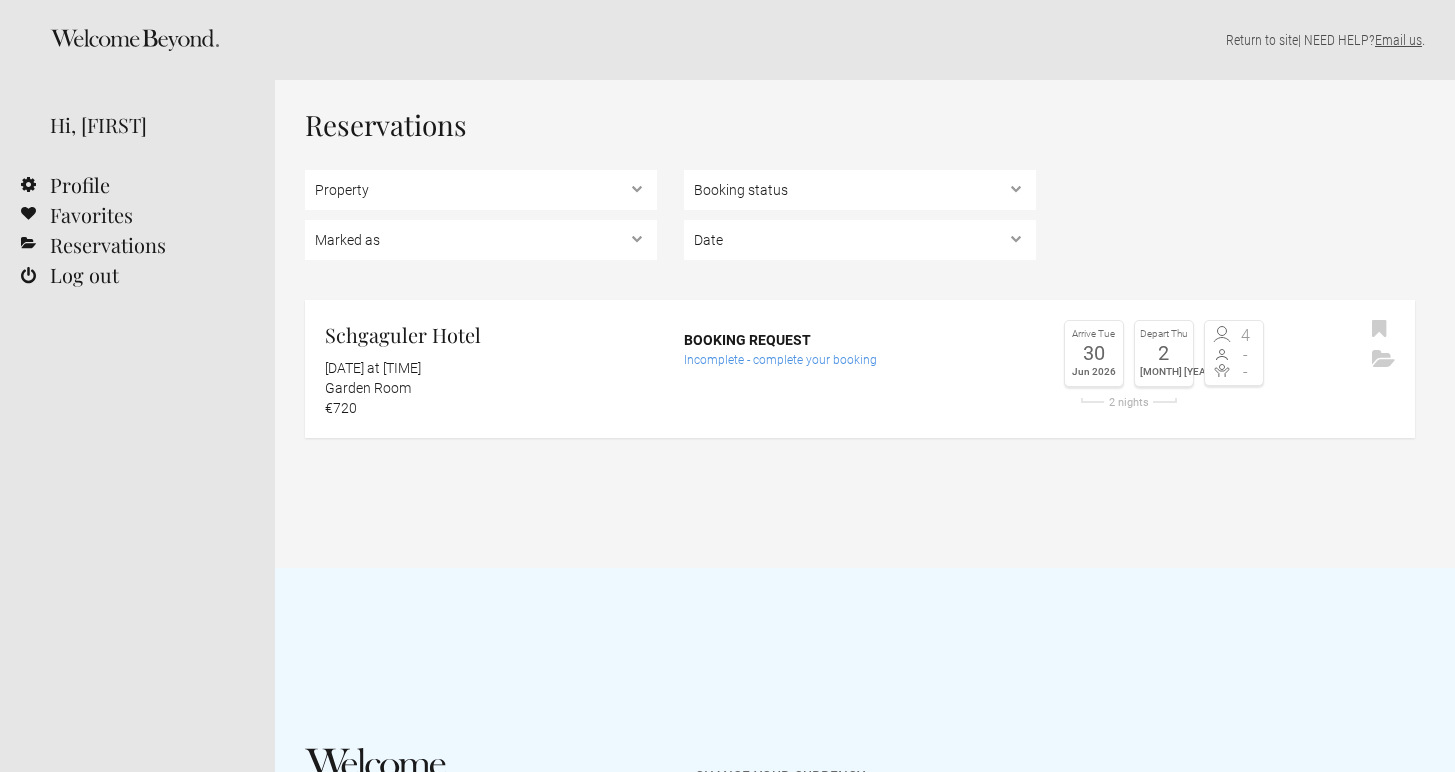 click on "Email us" at bounding box center (1398, 40) 